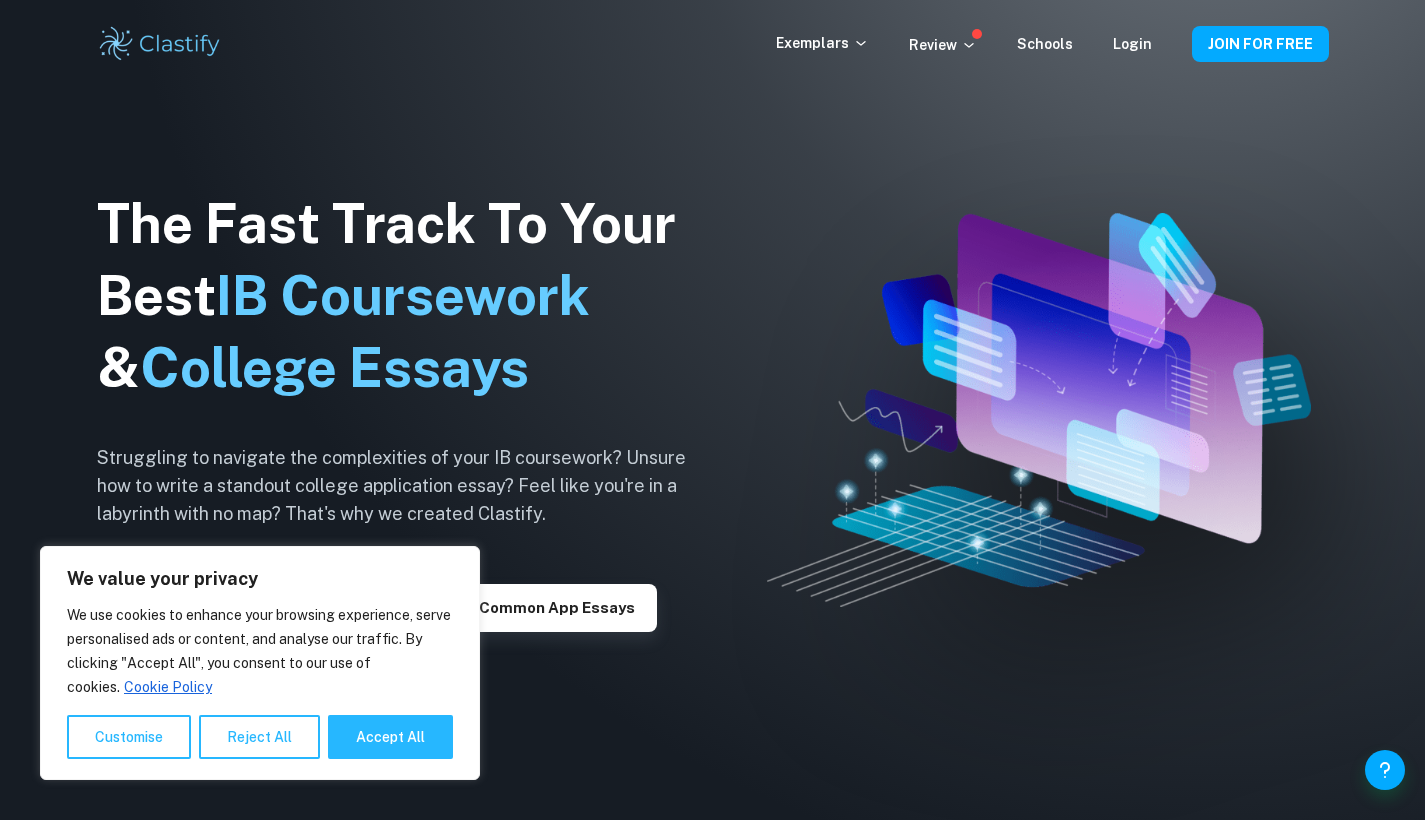 scroll, scrollTop: 0, scrollLeft: 0, axis: both 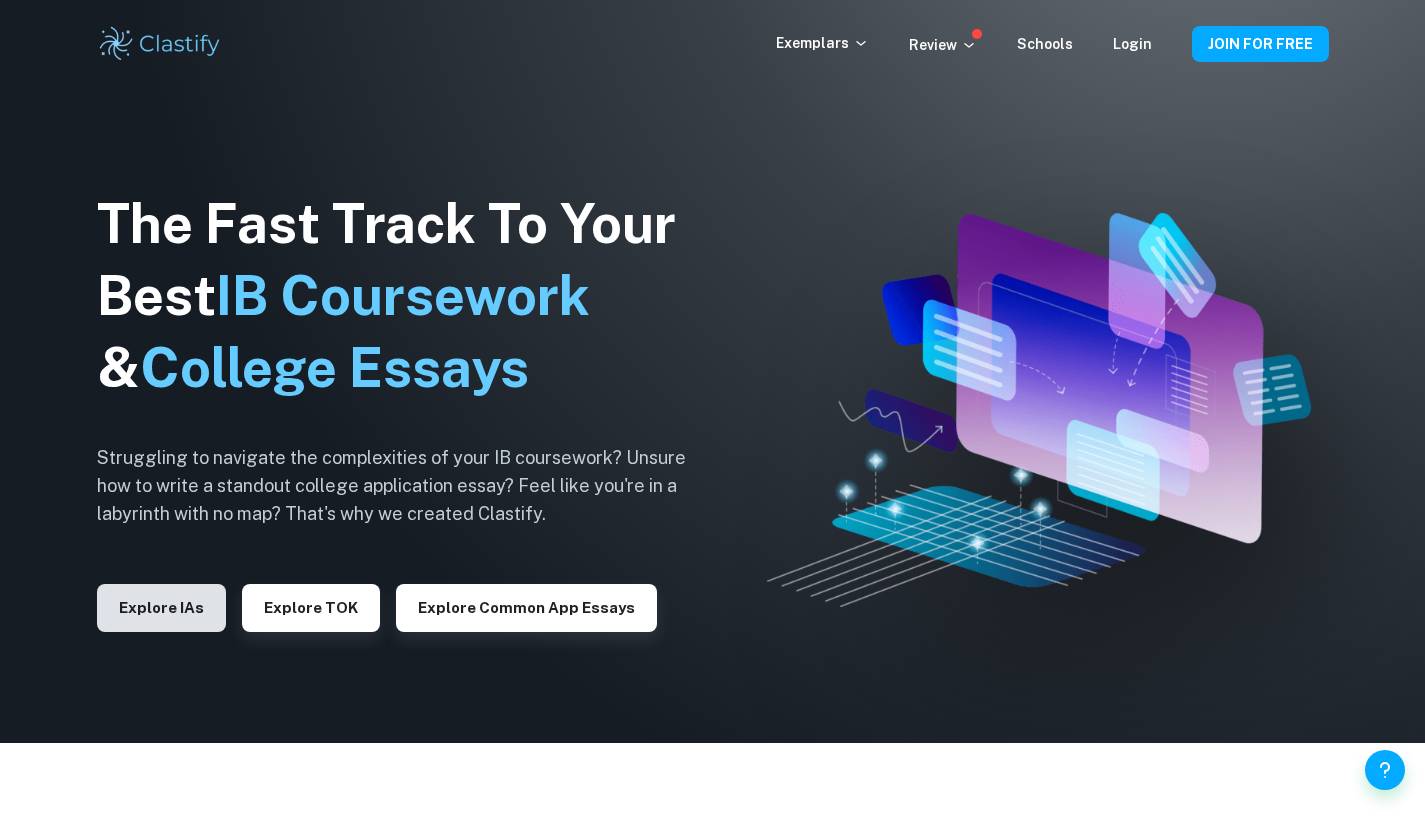 click on "Explore IAs" at bounding box center [161, 608] 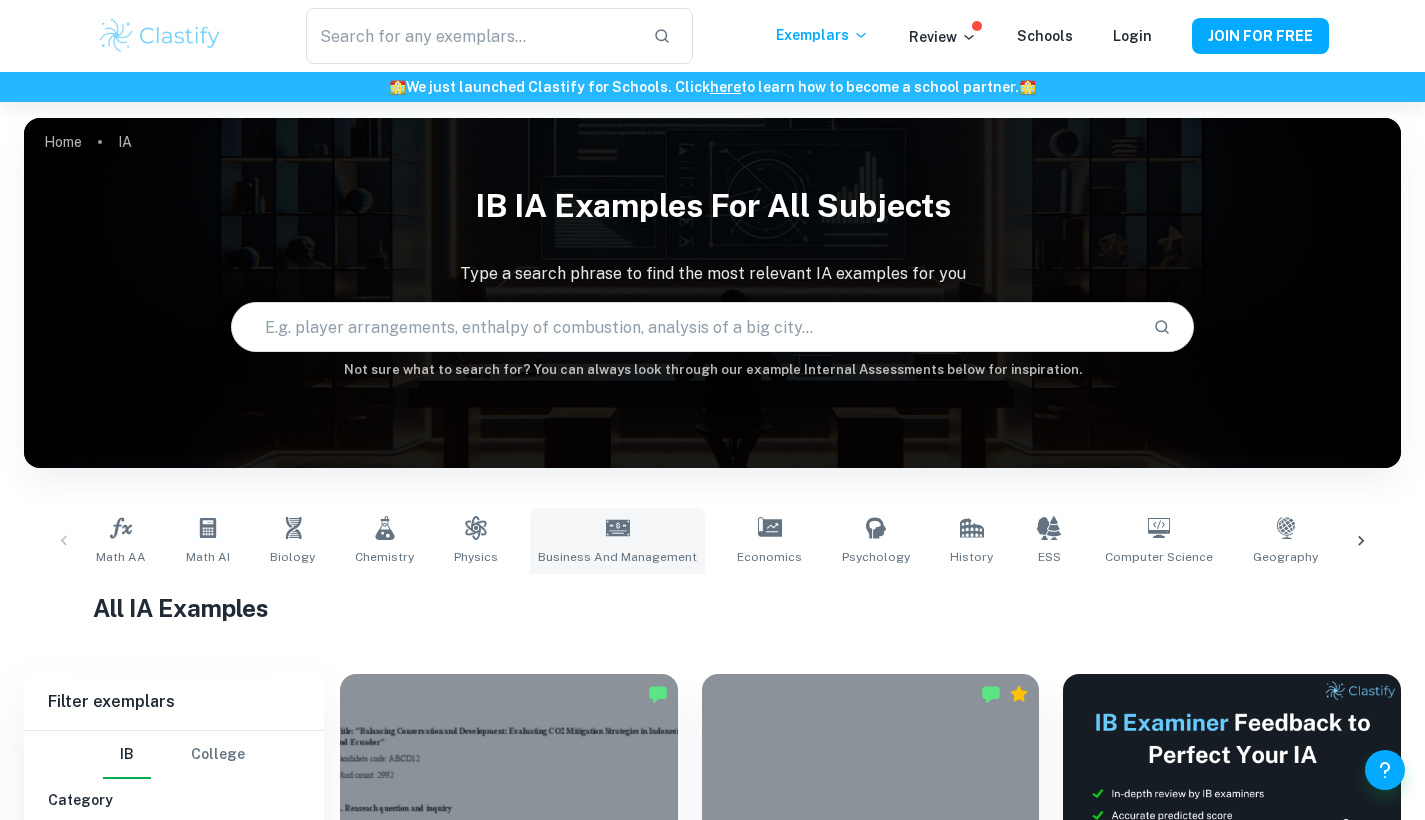 scroll, scrollTop: 346, scrollLeft: 0, axis: vertical 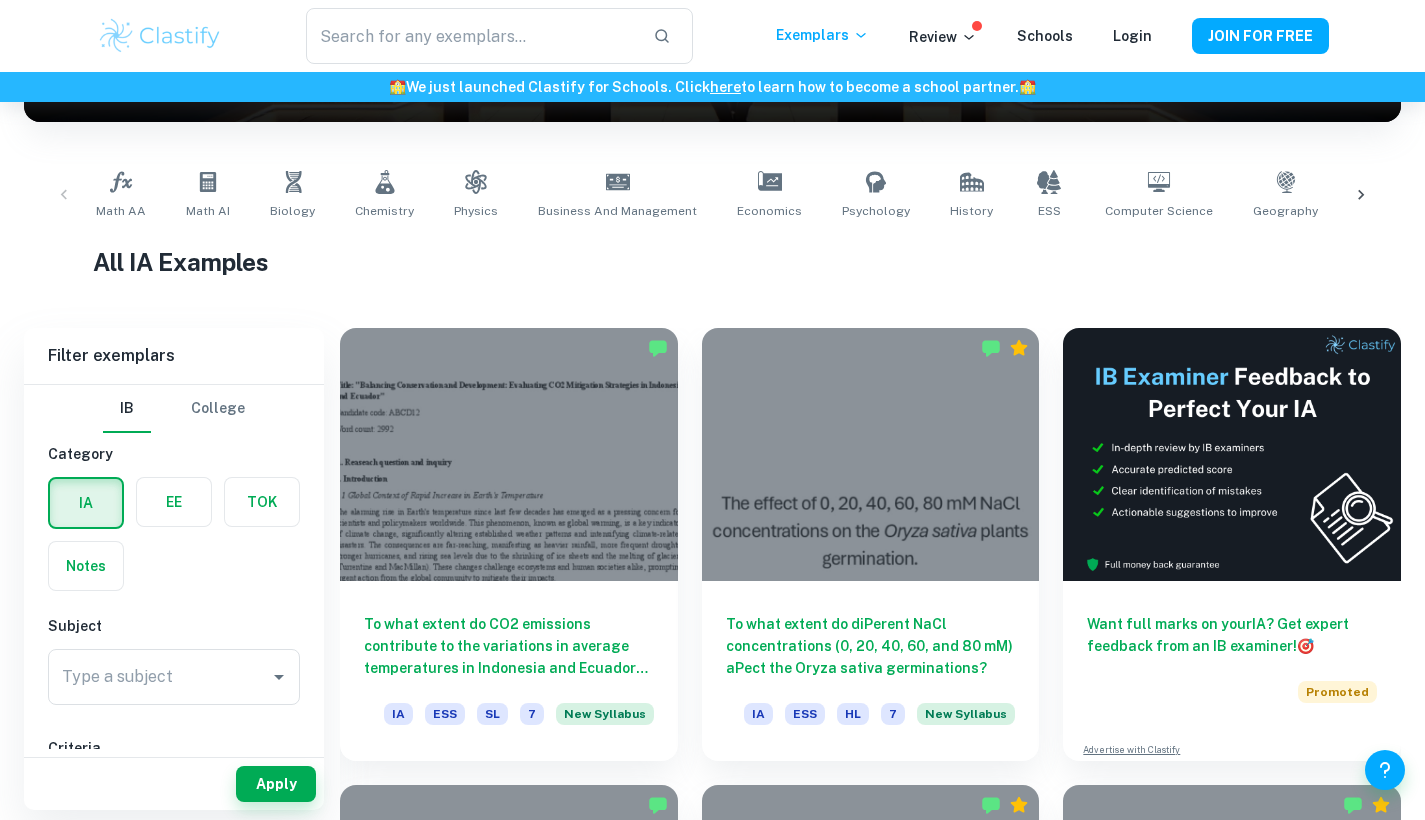 click on "Type a subject Type a subject" at bounding box center (174, 677) 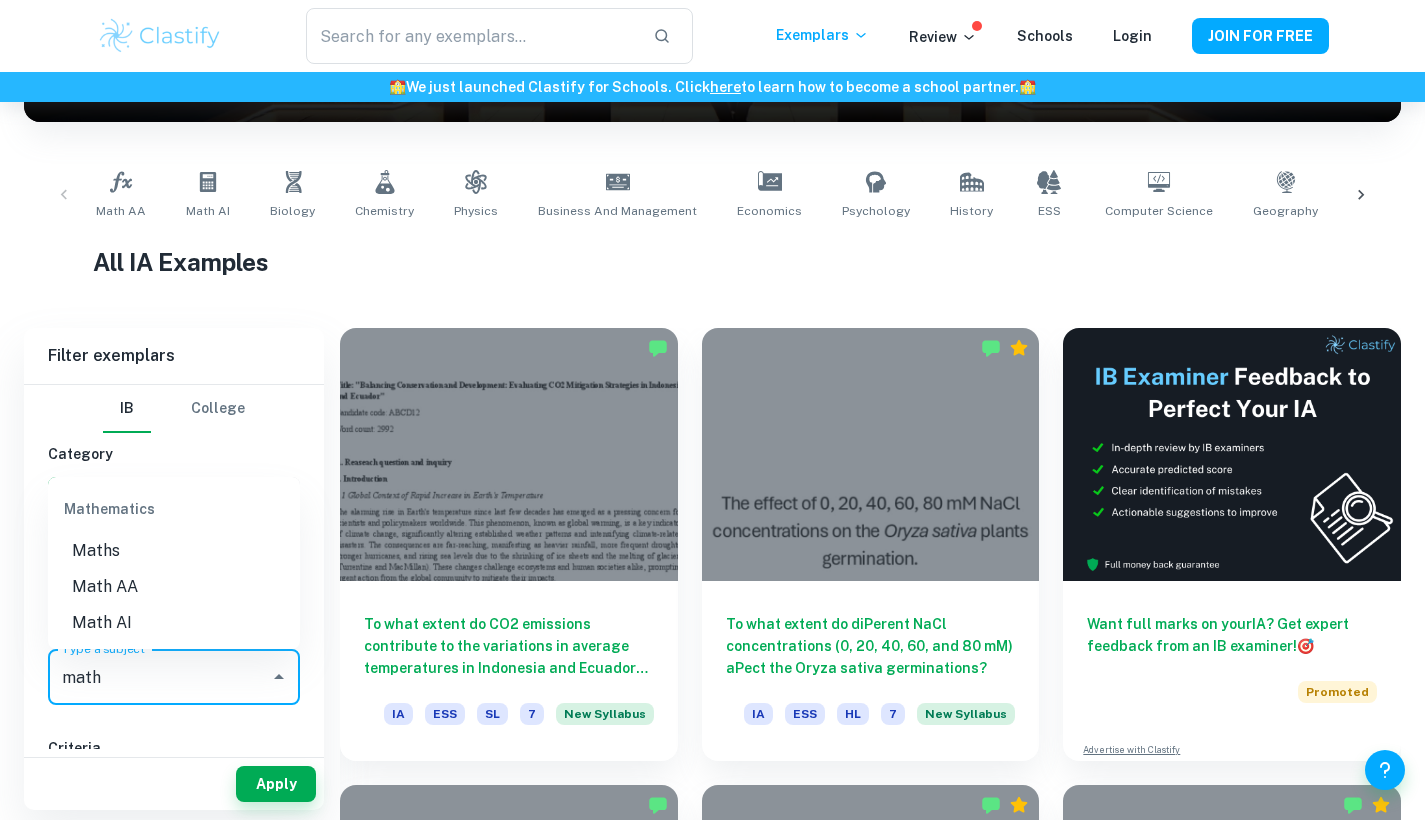 click on "Maths" at bounding box center [174, 551] 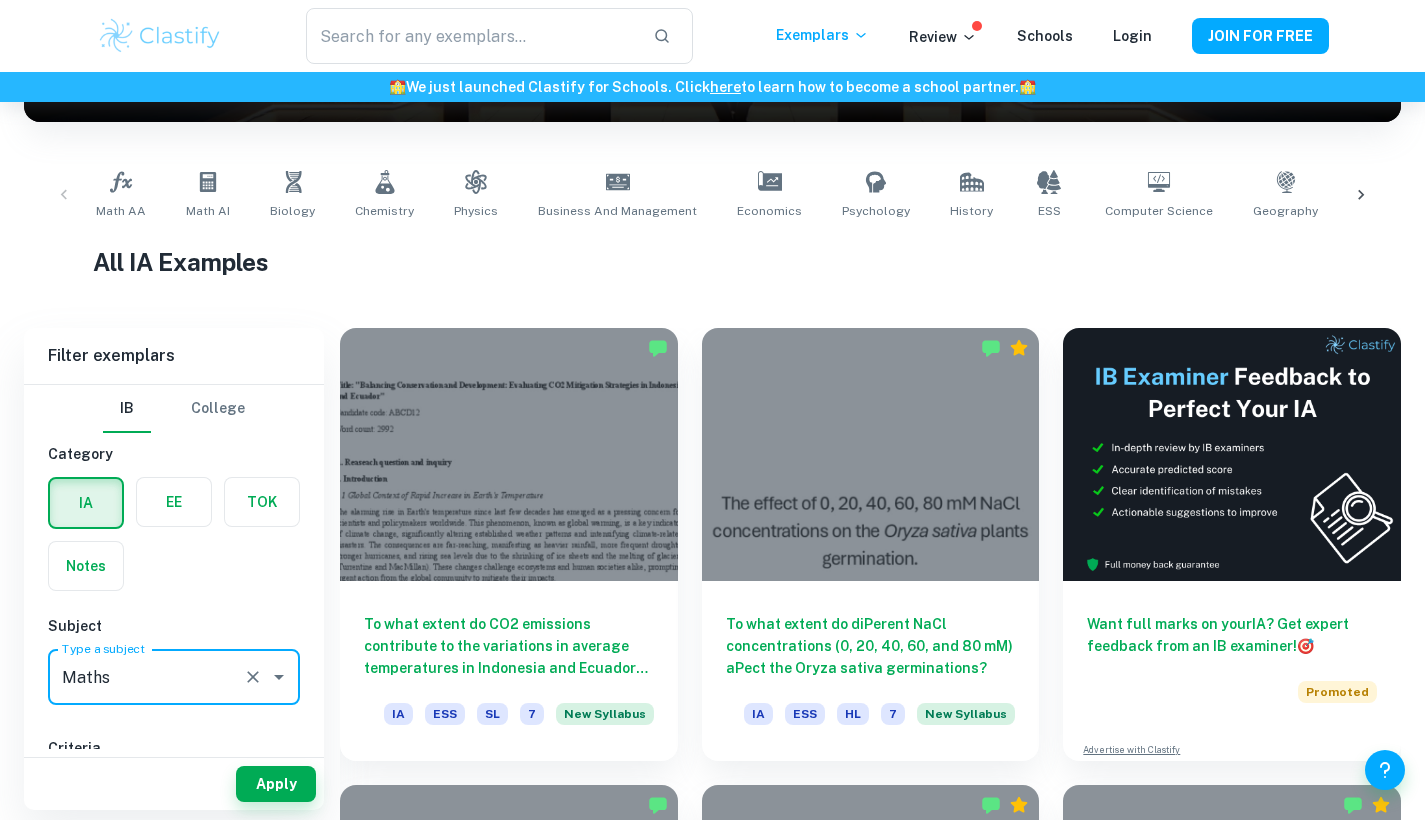 click on "Maths" at bounding box center (146, 677) 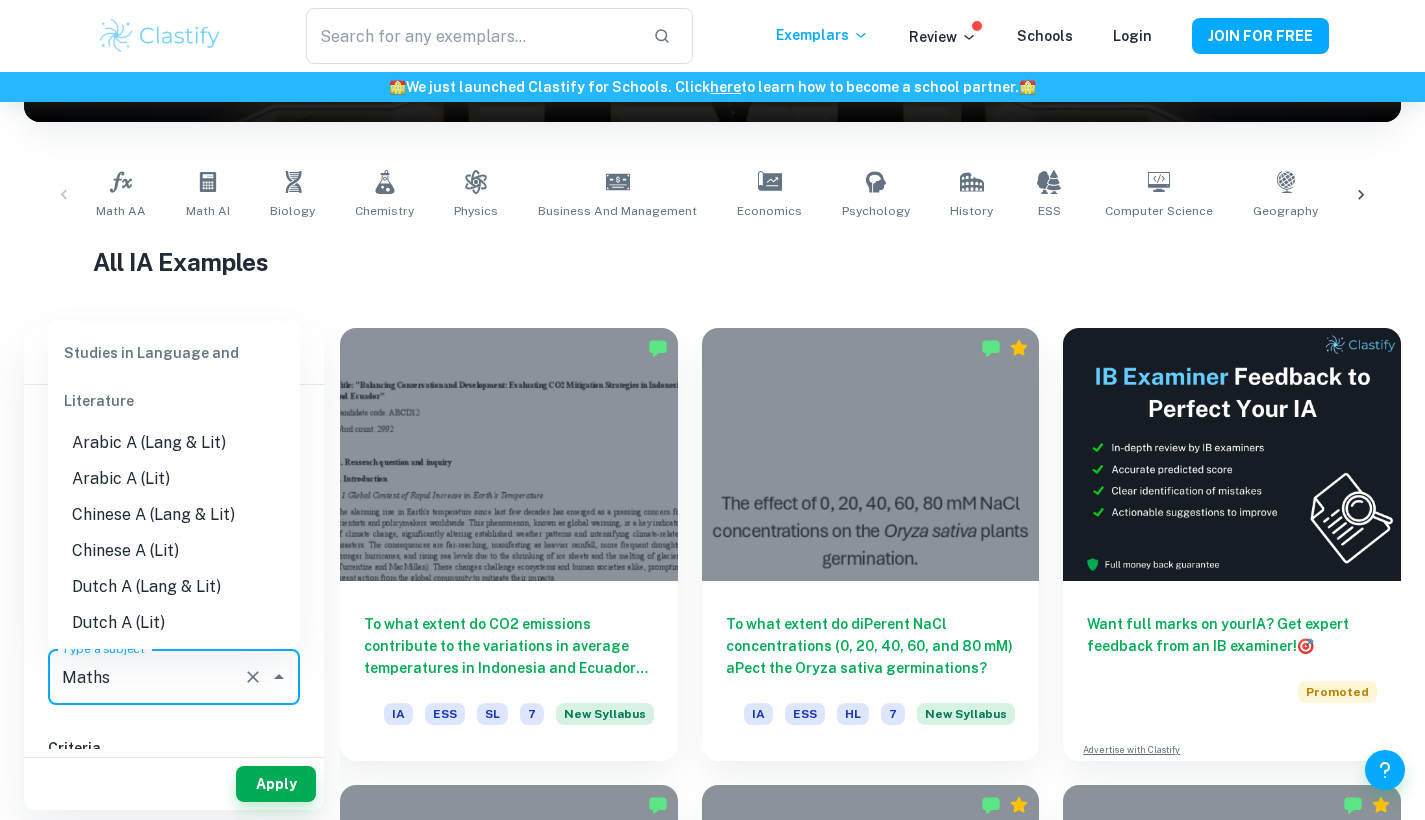click on "Maths" at bounding box center (146, 677) 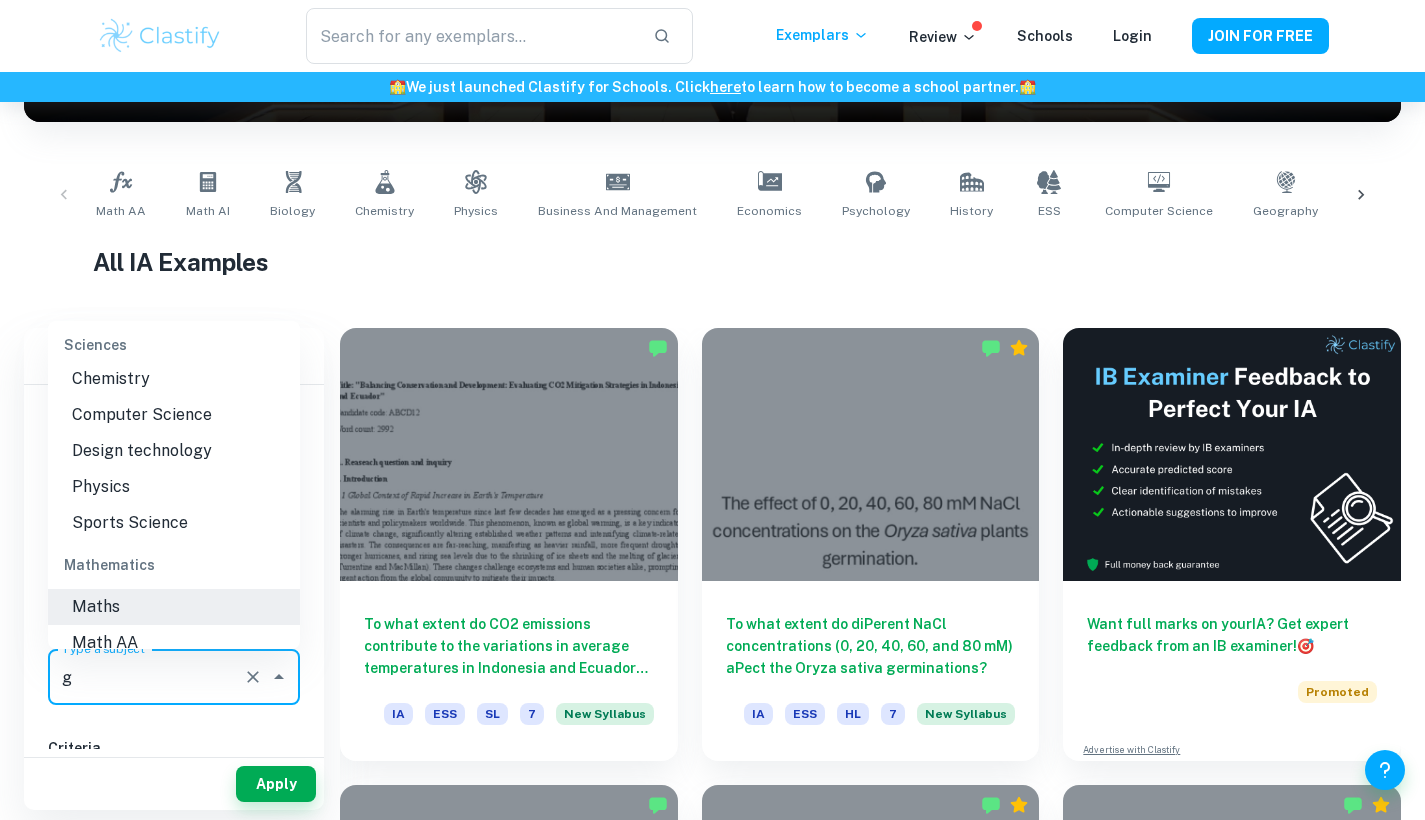 scroll, scrollTop: 0, scrollLeft: 0, axis: both 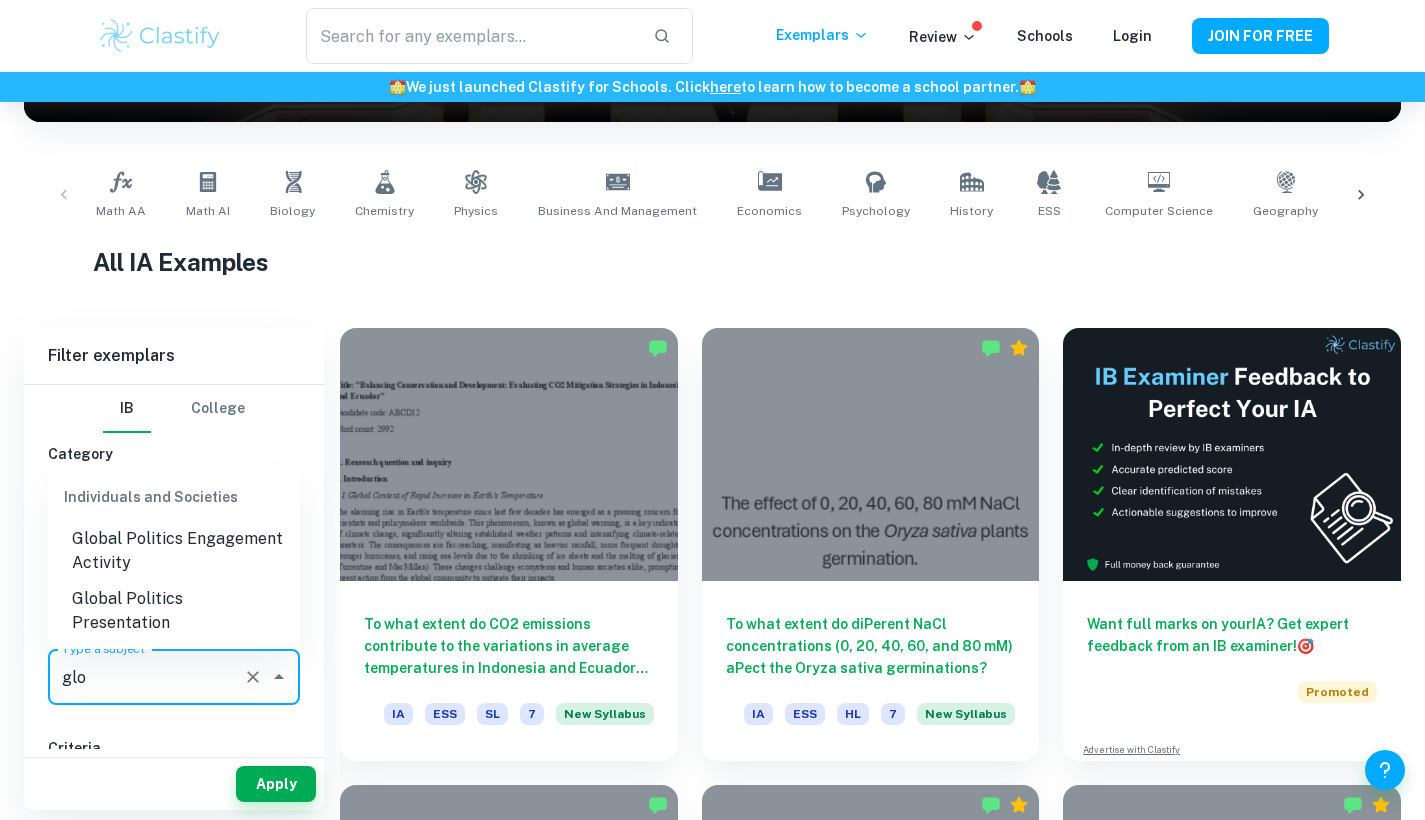 click on "Global Politics Engagement Activity" at bounding box center (174, 551) 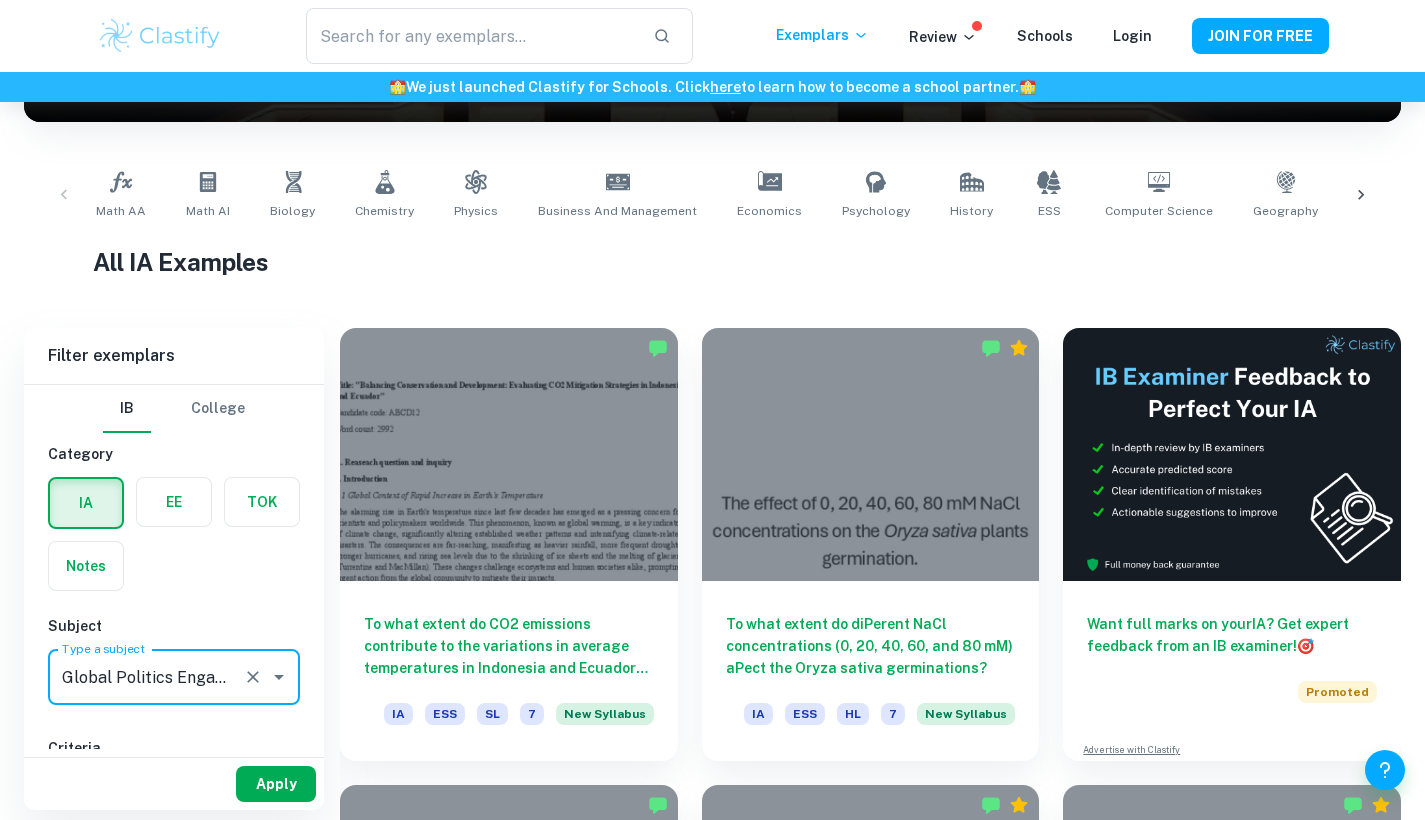 click on "Apply" at bounding box center [276, 784] 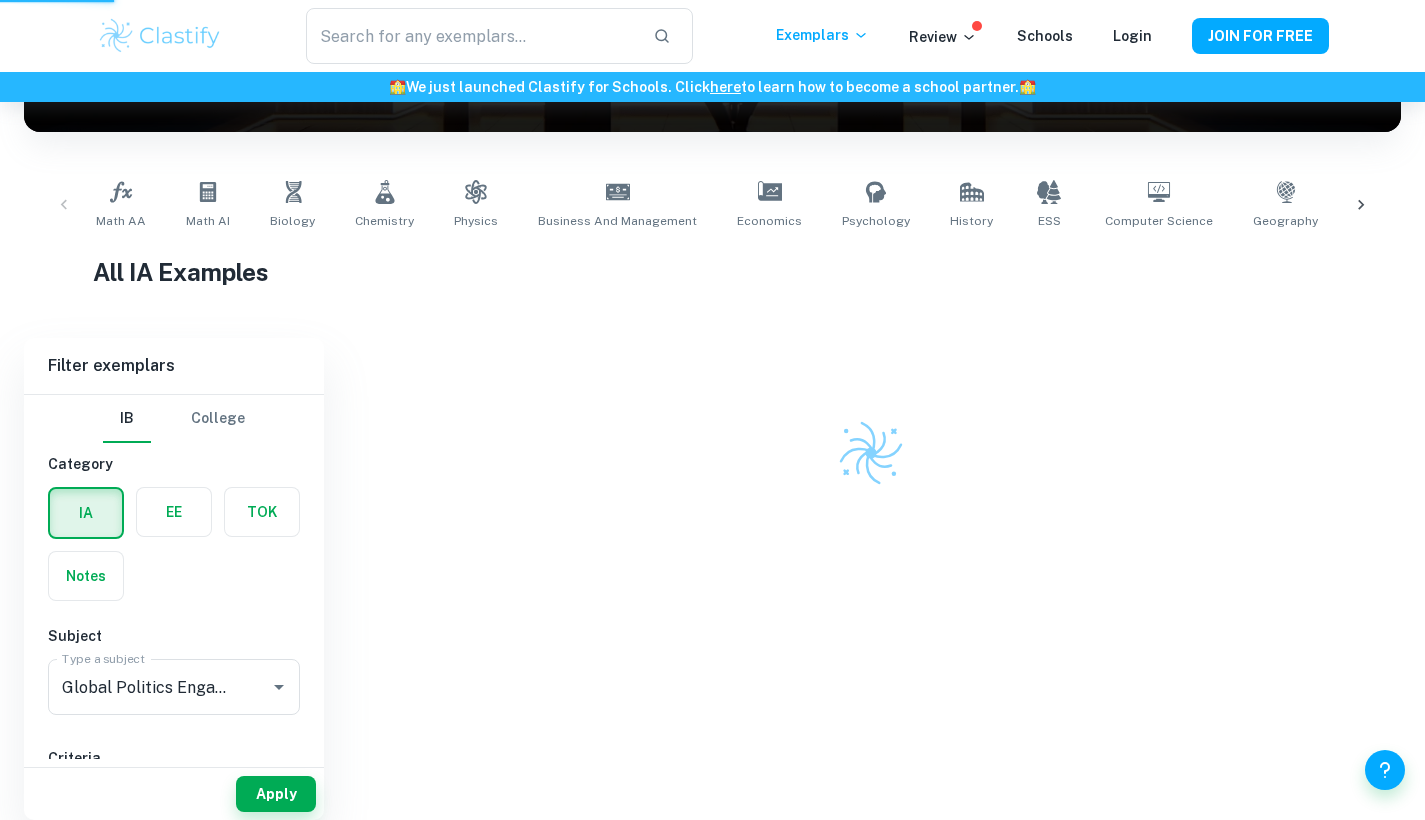 scroll, scrollTop: 306, scrollLeft: 0, axis: vertical 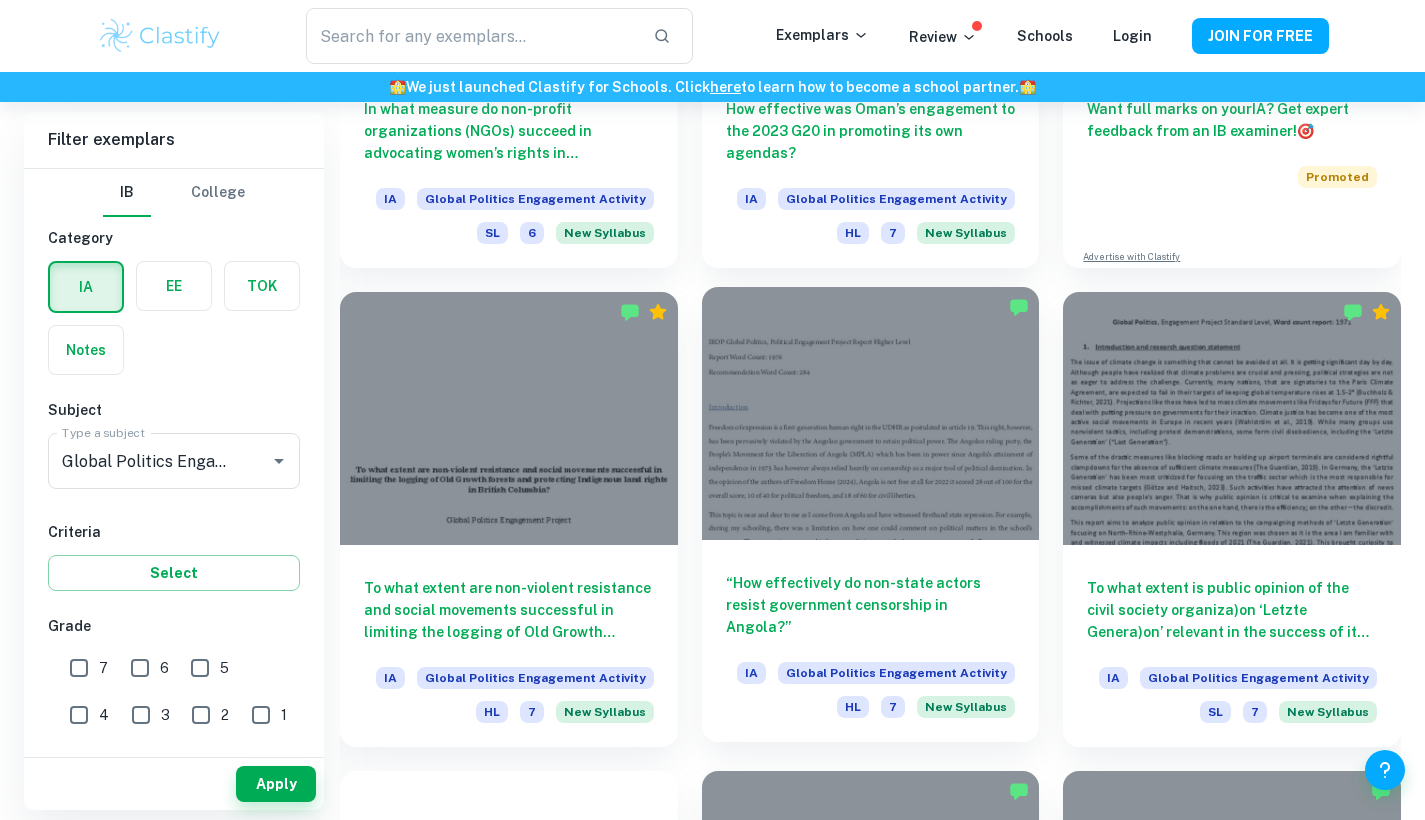 click at bounding box center [871, 413] 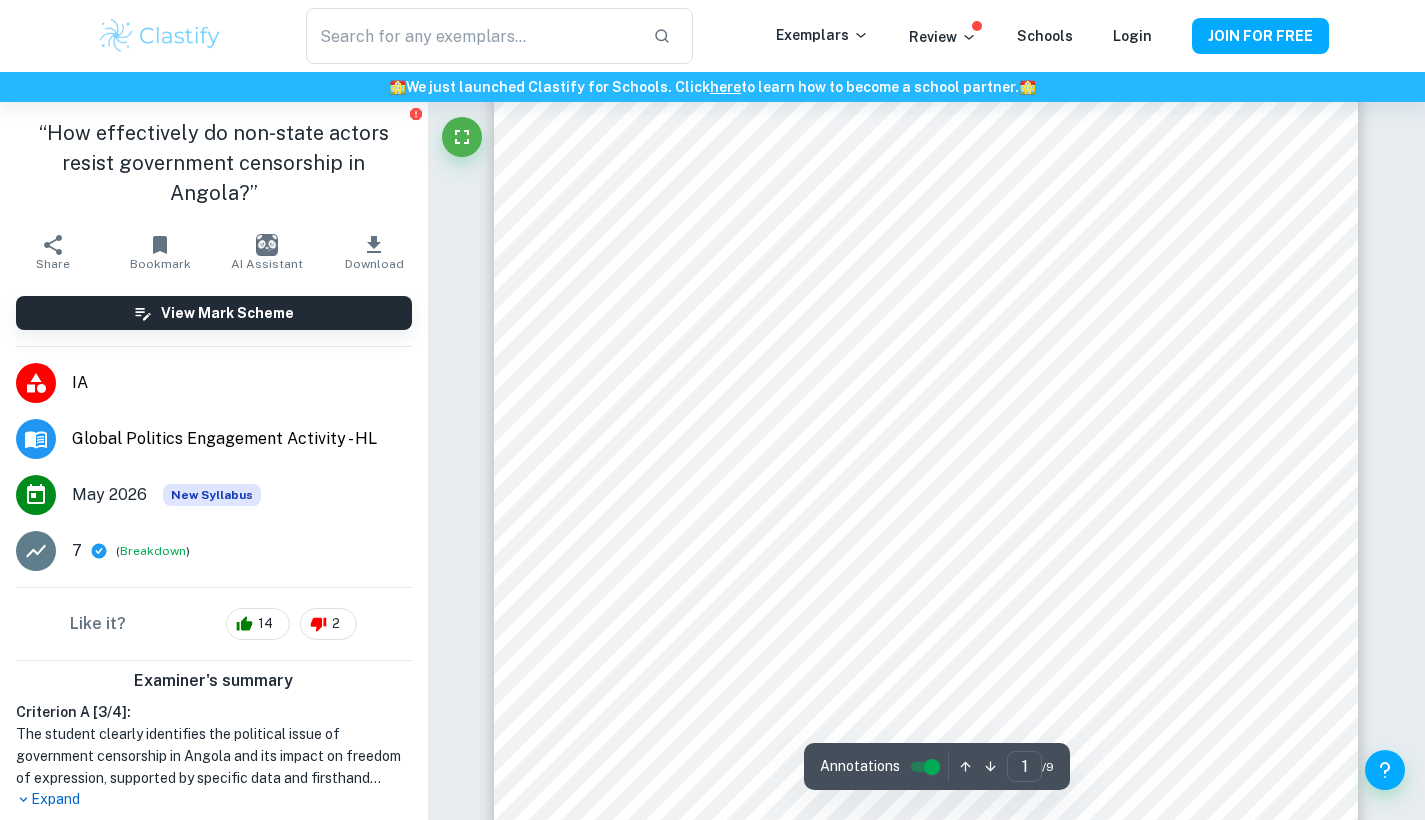 scroll, scrollTop: 141, scrollLeft: 0, axis: vertical 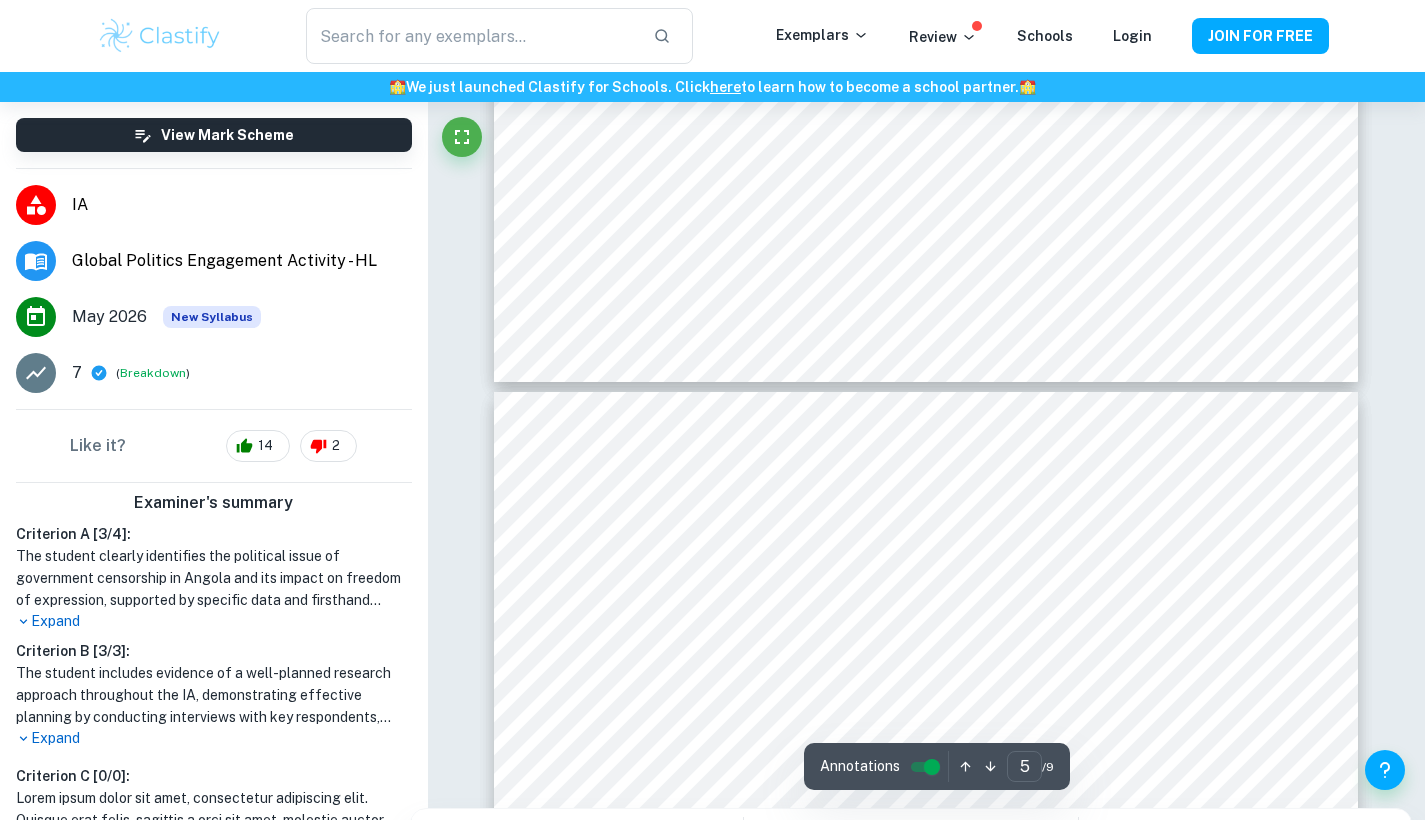 type on "6" 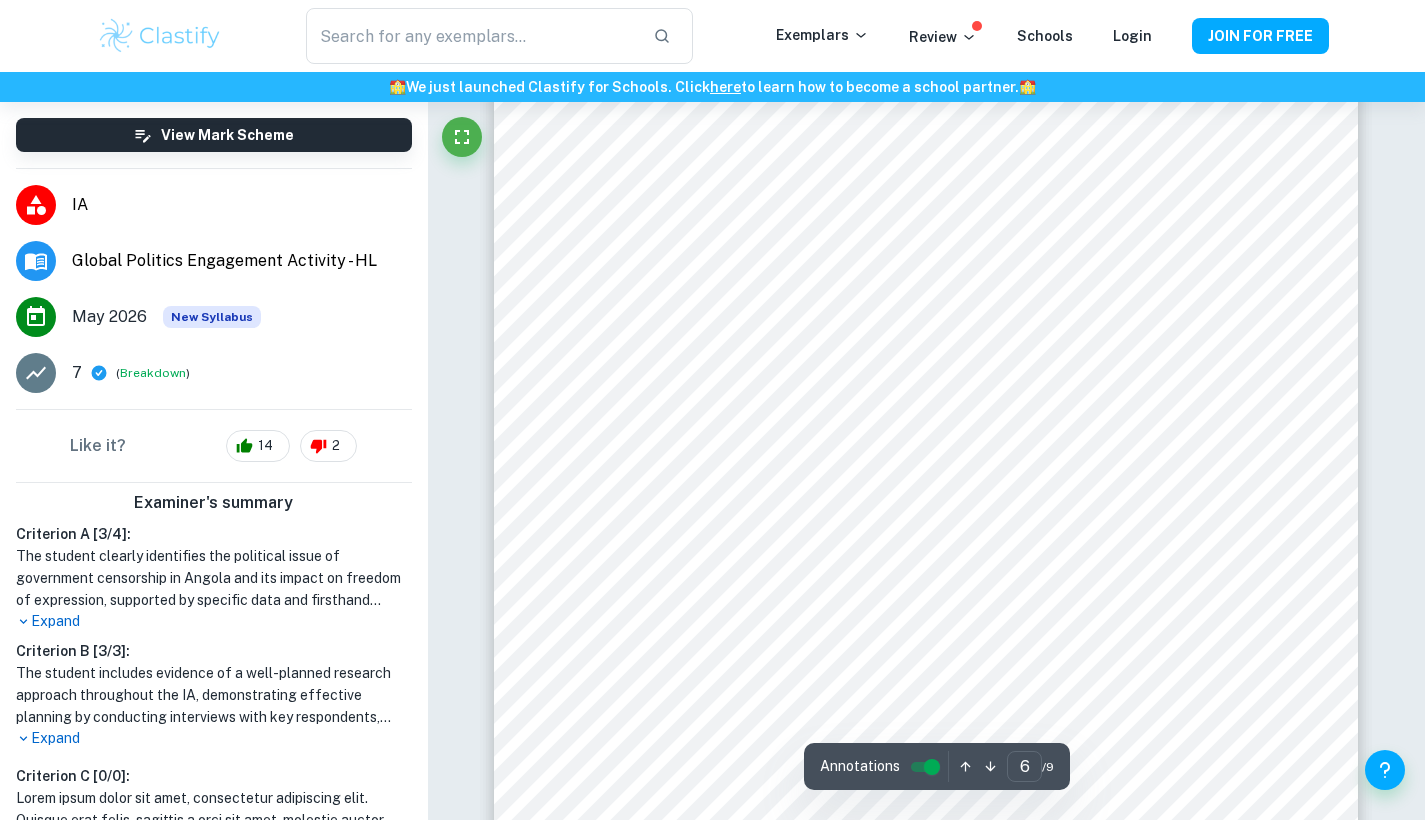 scroll, scrollTop: 5896, scrollLeft: 0, axis: vertical 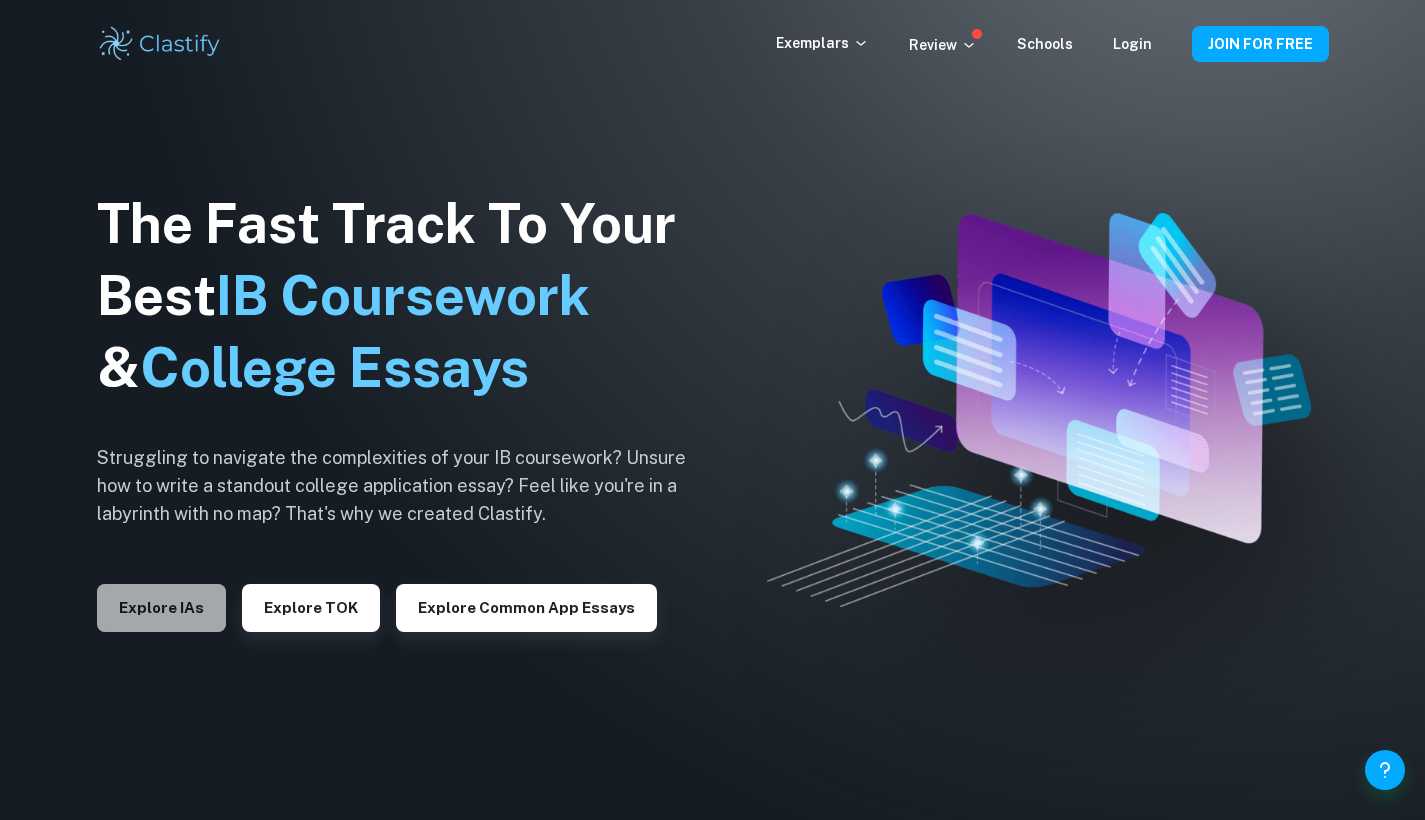click on "Explore IAs" at bounding box center [161, 608] 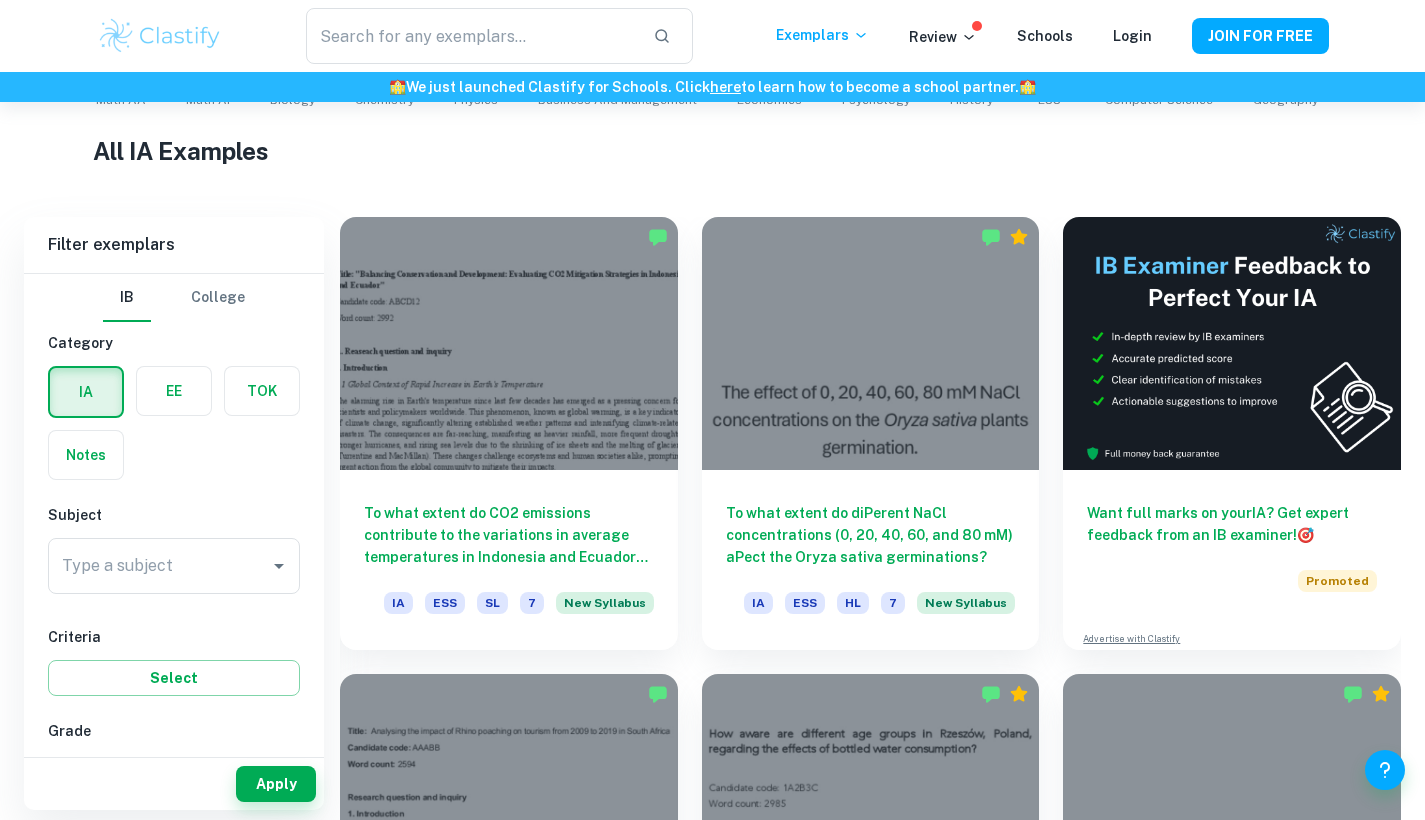 scroll, scrollTop: 459, scrollLeft: 0, axis: vertical 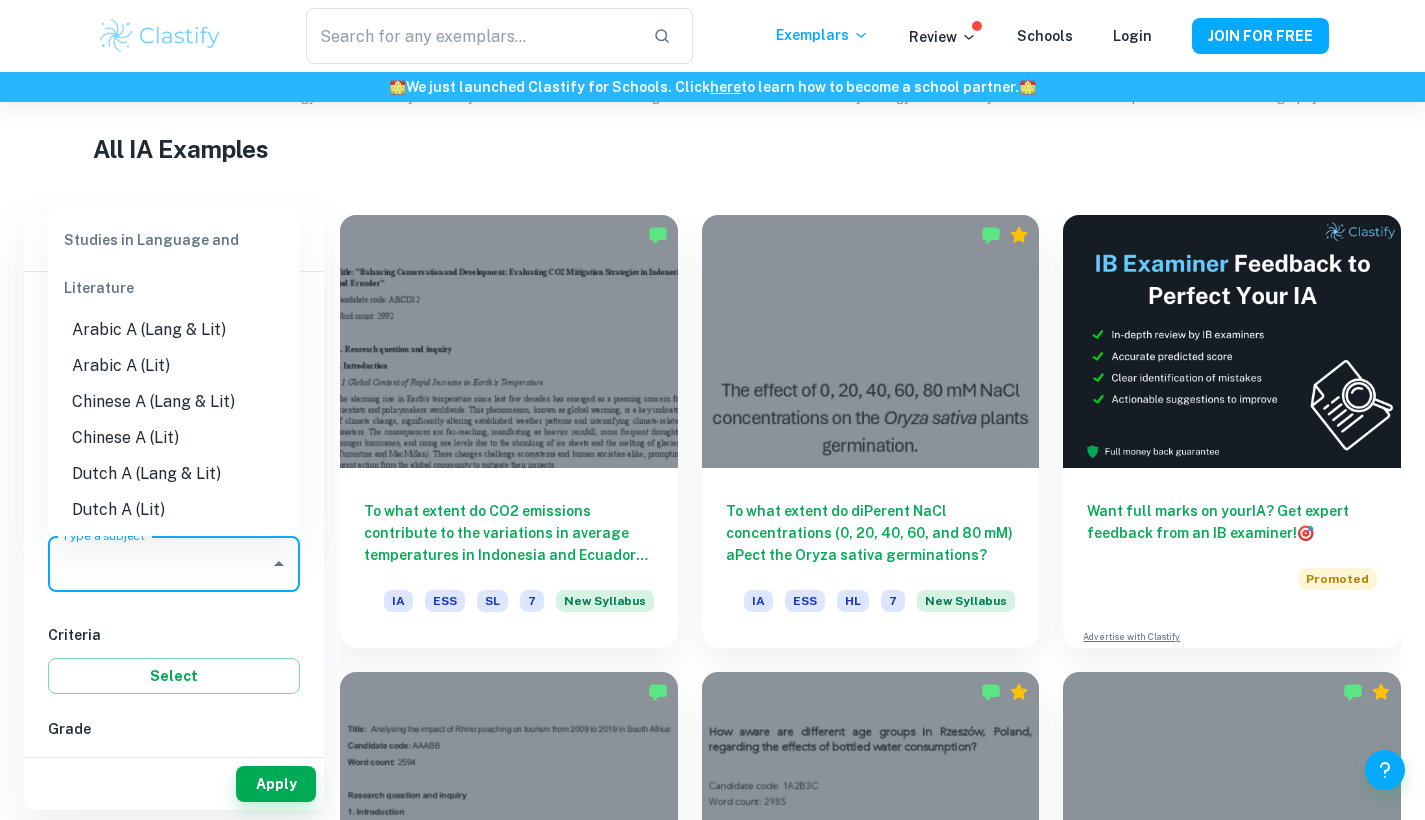 click on "Type a subject" at bounding box center (159, 564) 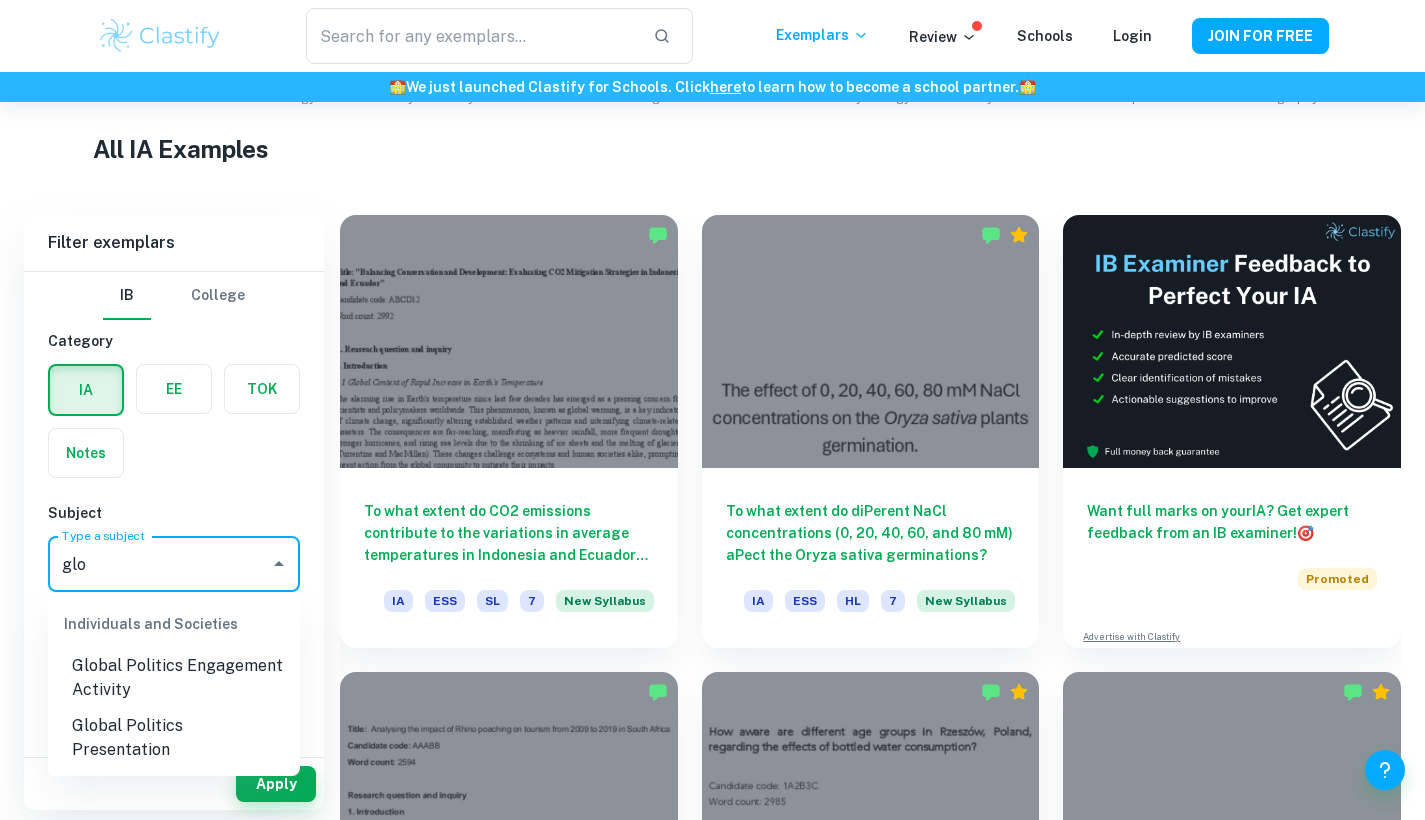 click on "Global Politics Engagement Activity" at bounding box center (174, 678) 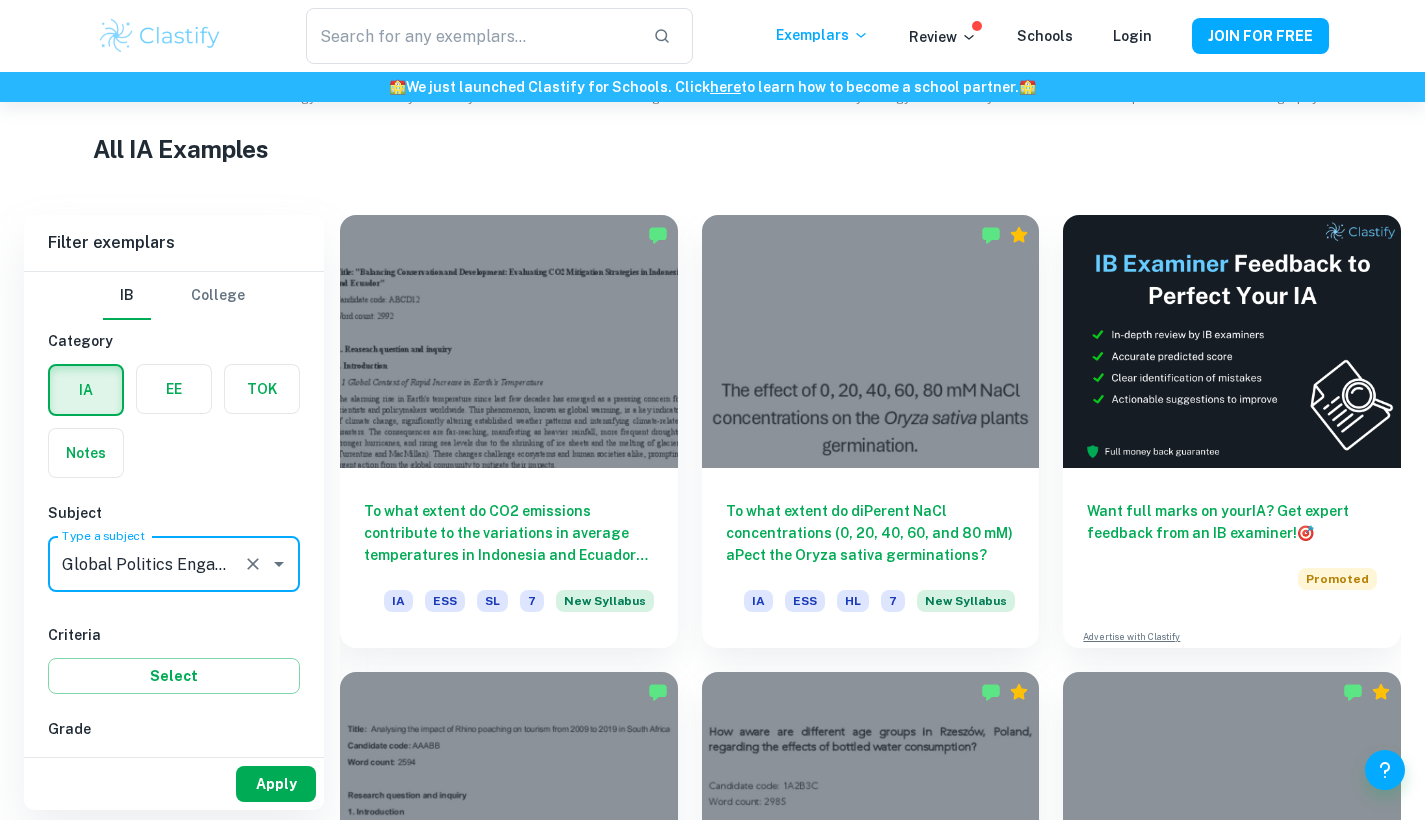 click on "Apply" at bounding box center (276, 784) 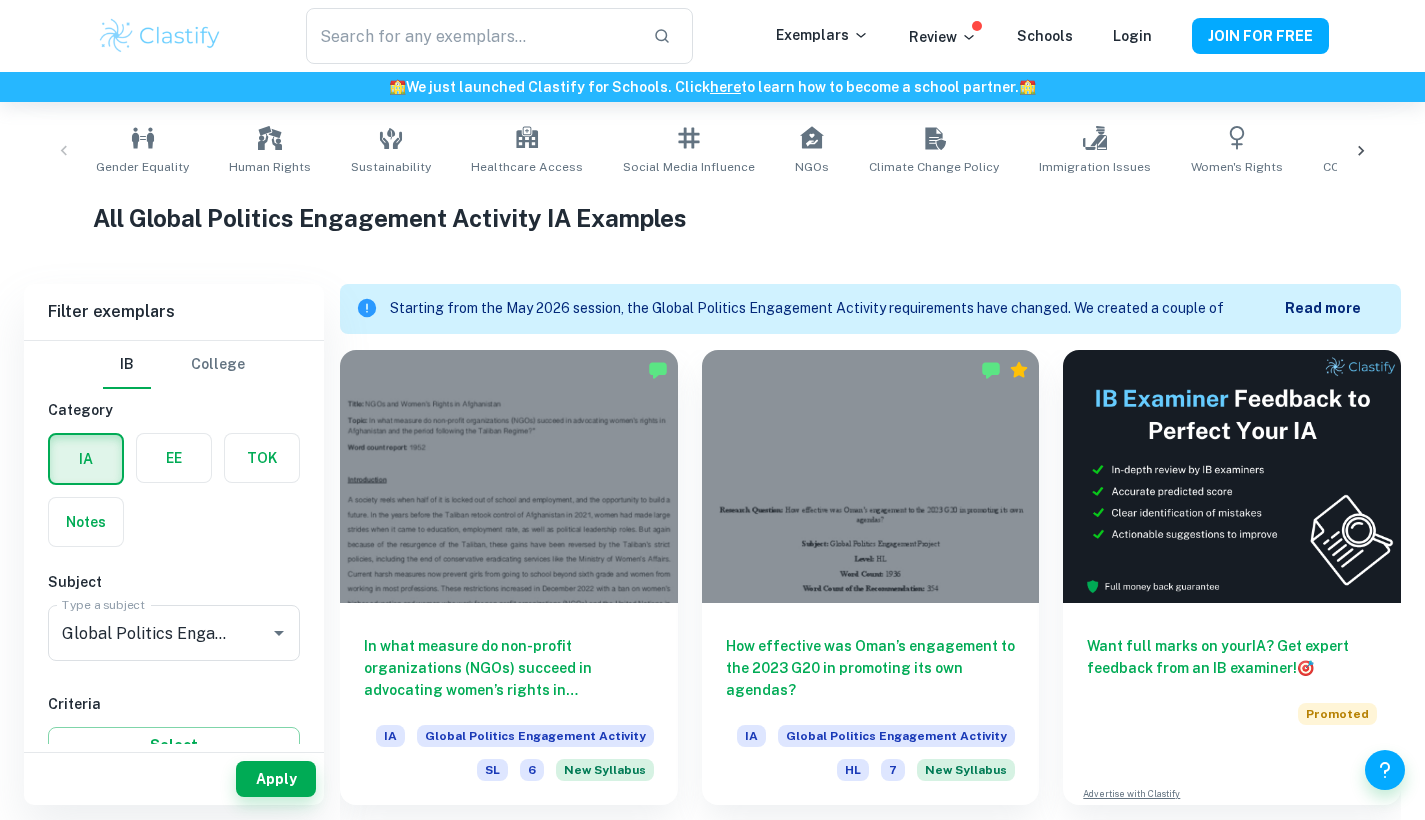 scroll, scrollTop: 394, scrollLeft: 0, axis: vertical 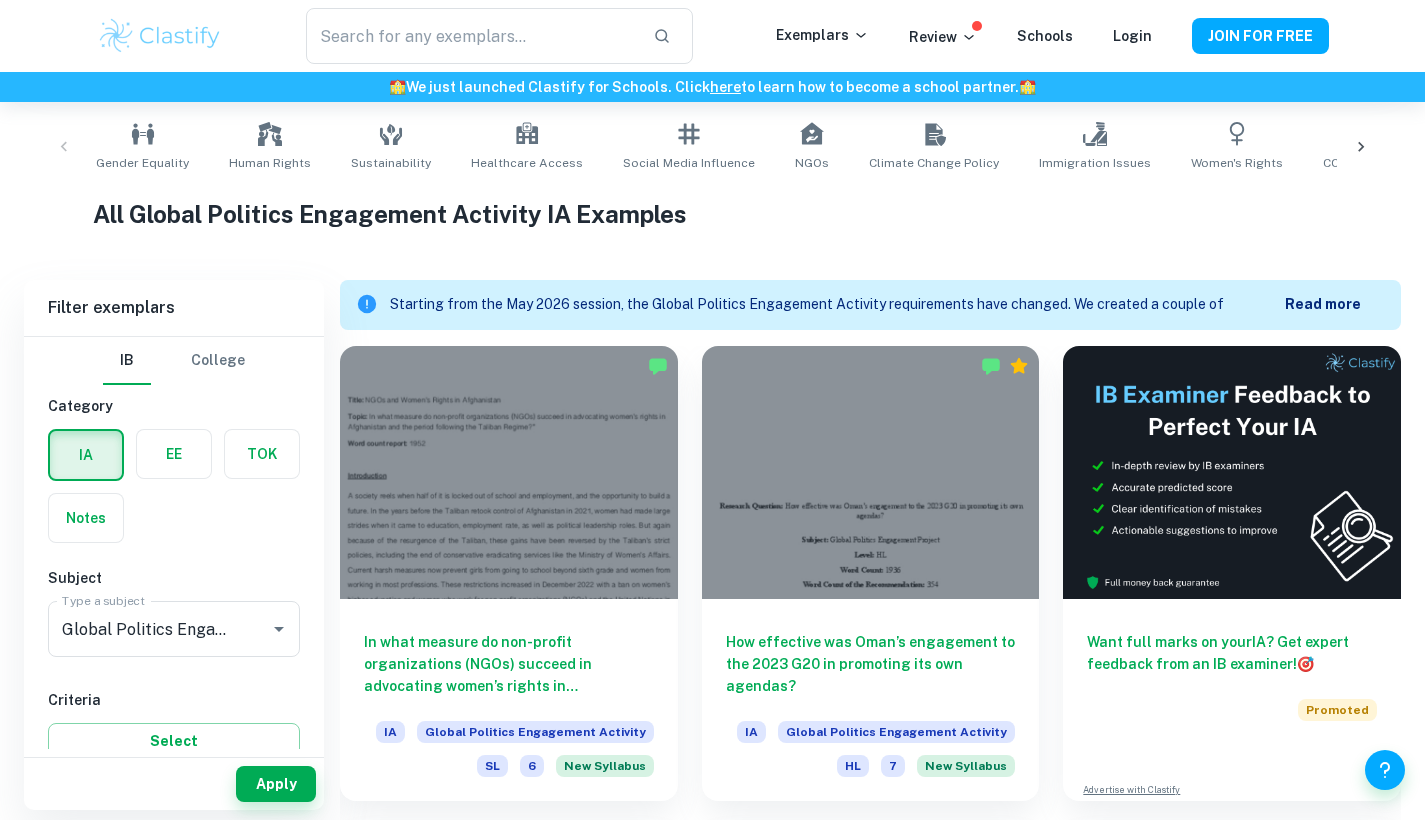 click on "Read more" at bounding box center (1323, 304) 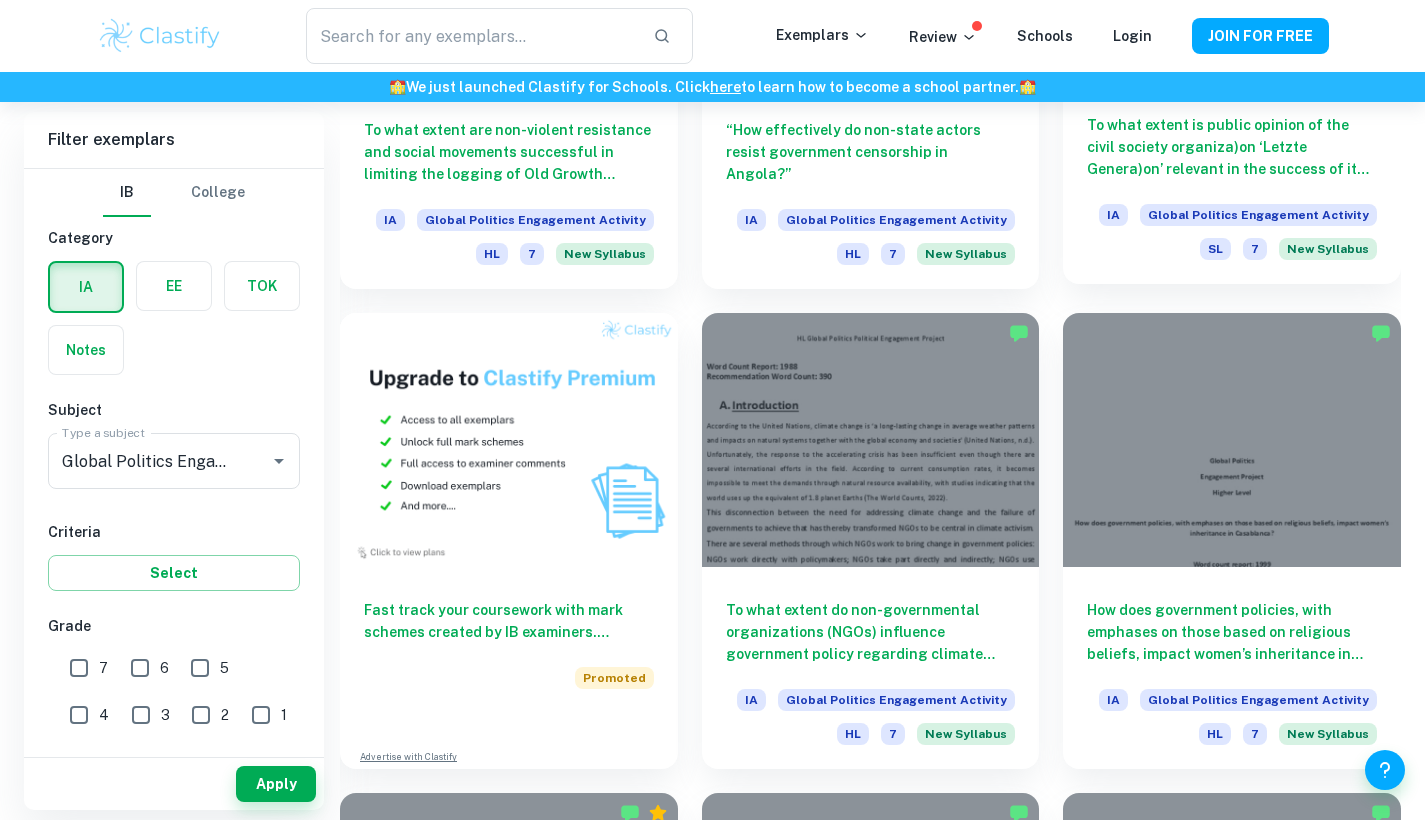 scroll, scrollTop: 1427, scrollLeft: 0, axis: vertical 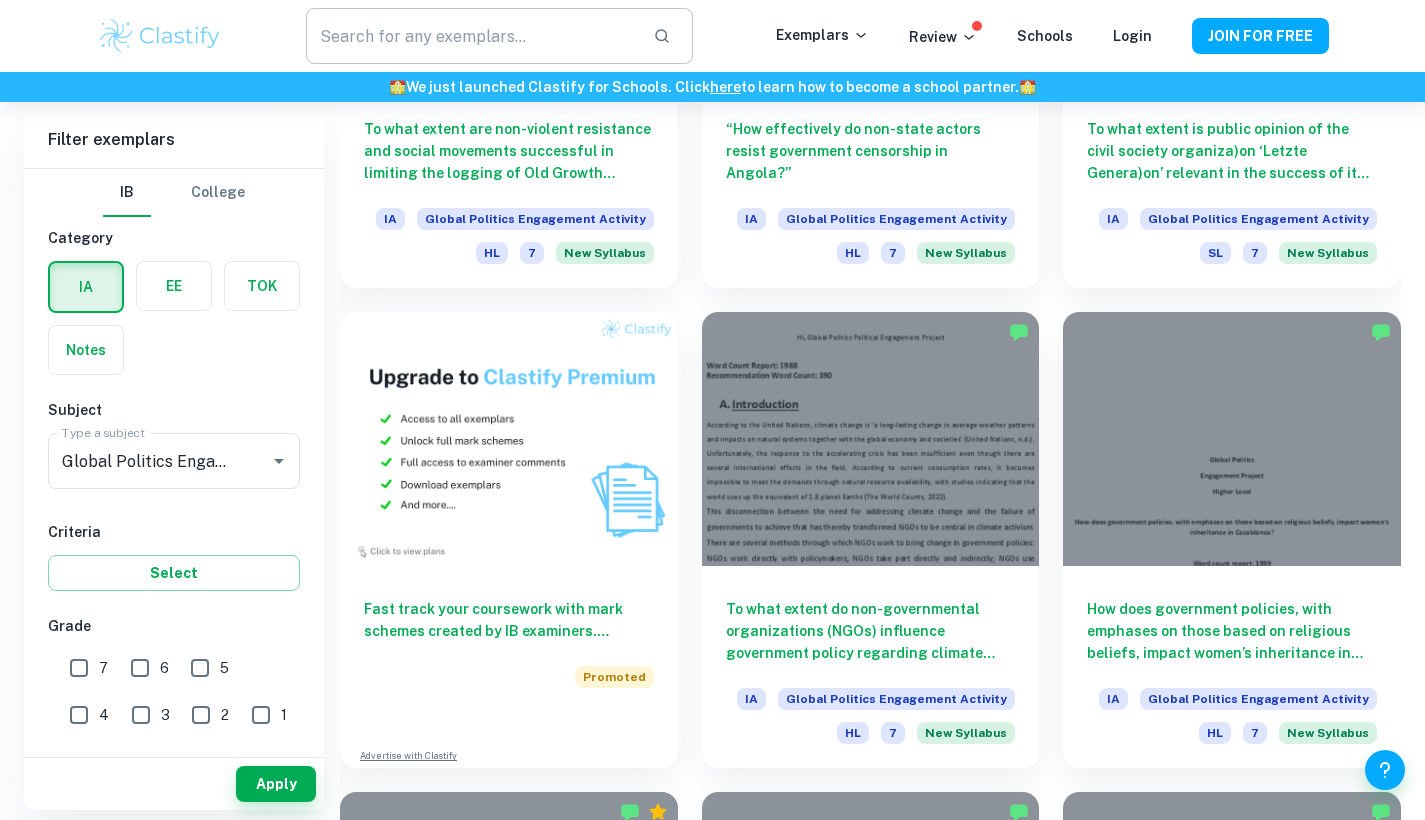 click at bounding box center [471, 36] 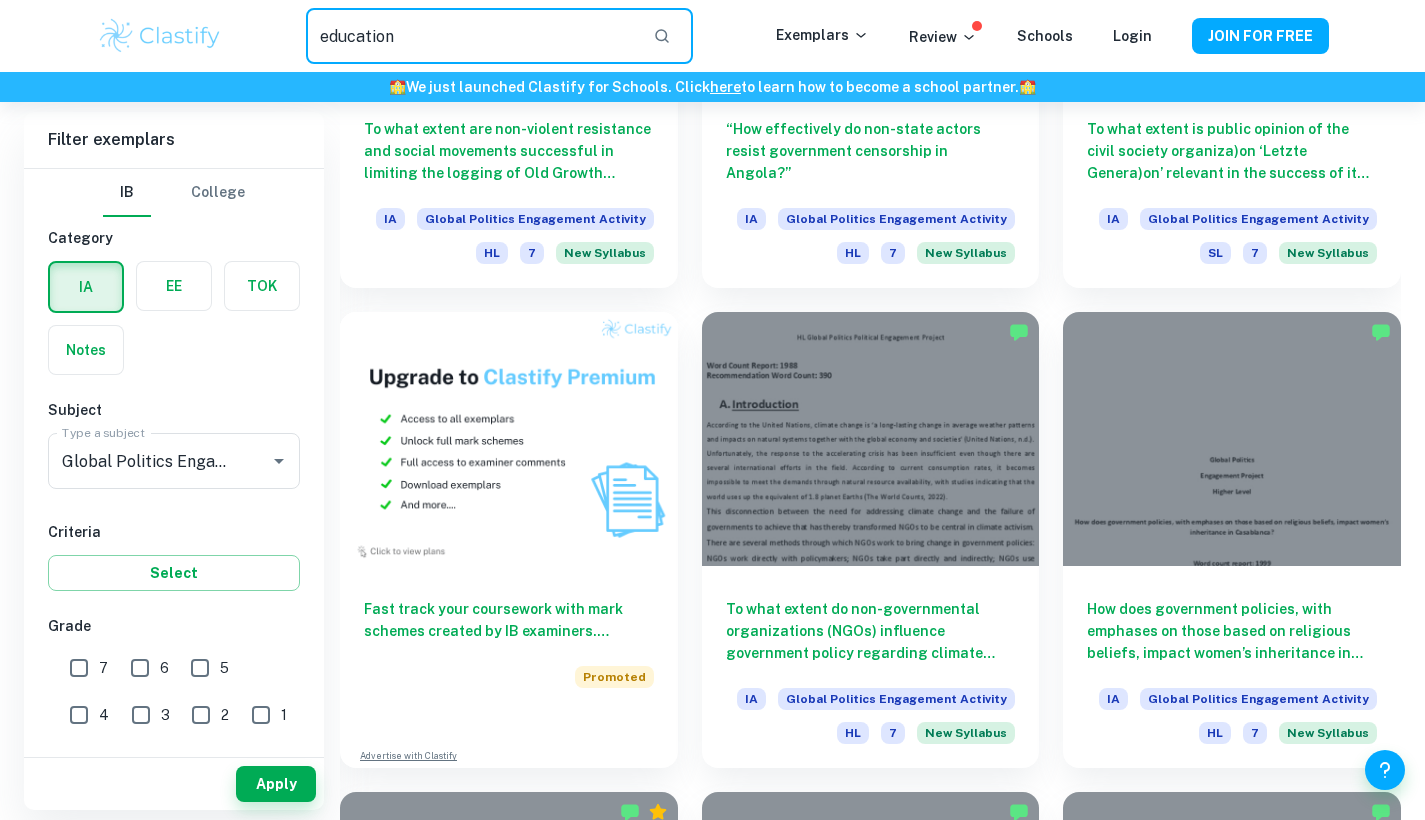 type on "education" 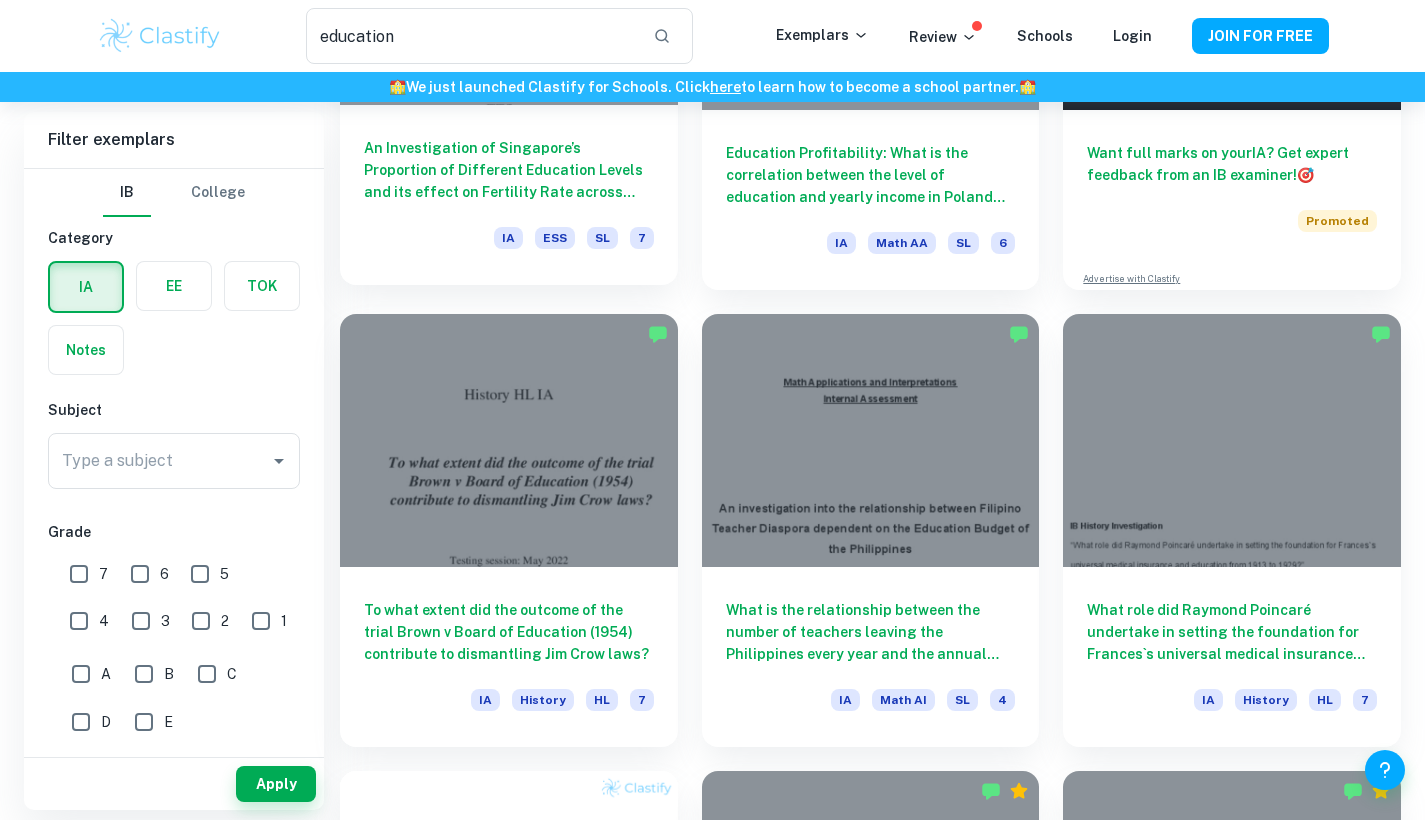scroll, scrollTop: 377, scrollLeft: 0, axis: vertical 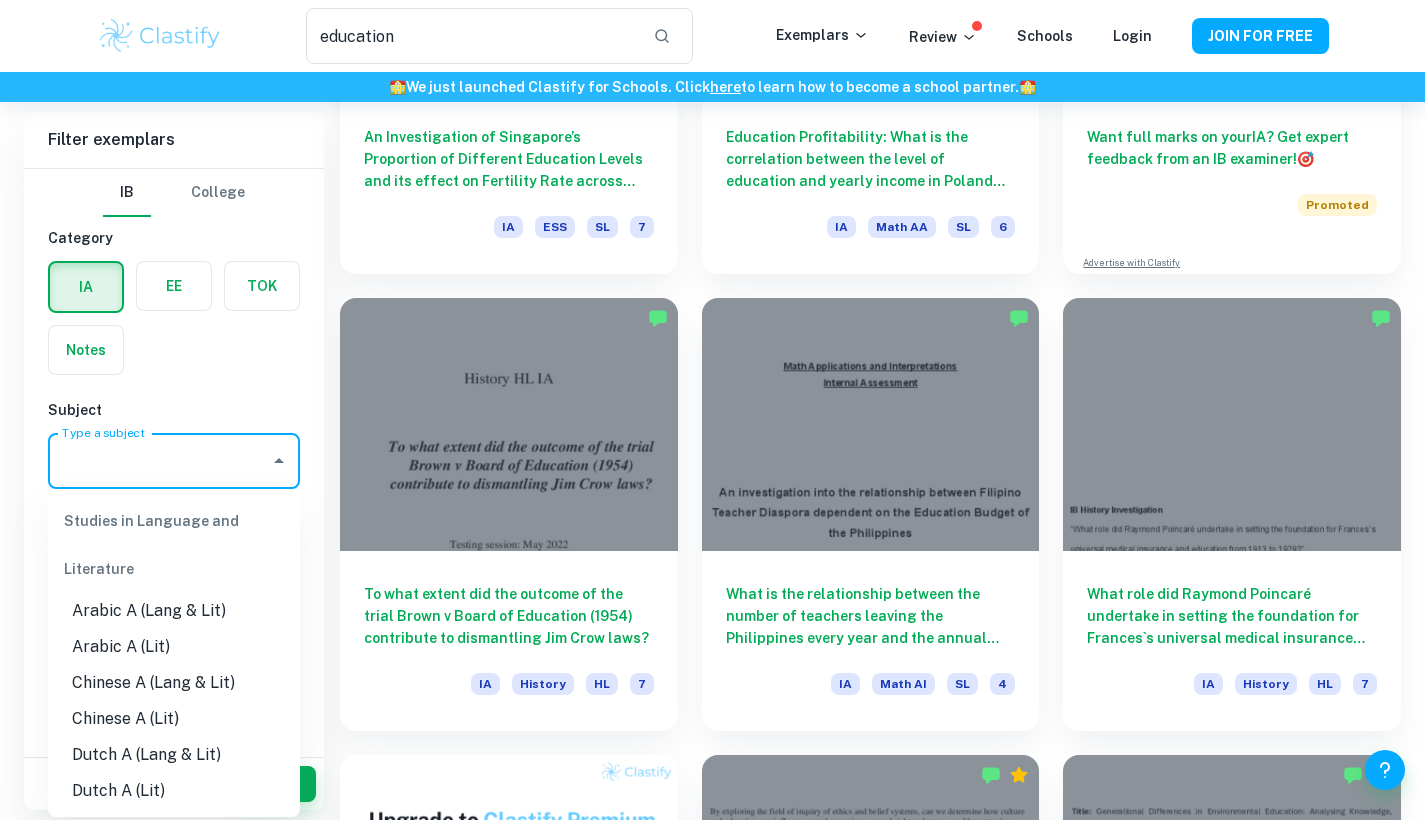 click on "Type a subject Type a subject" at bounding box center (174, 461) 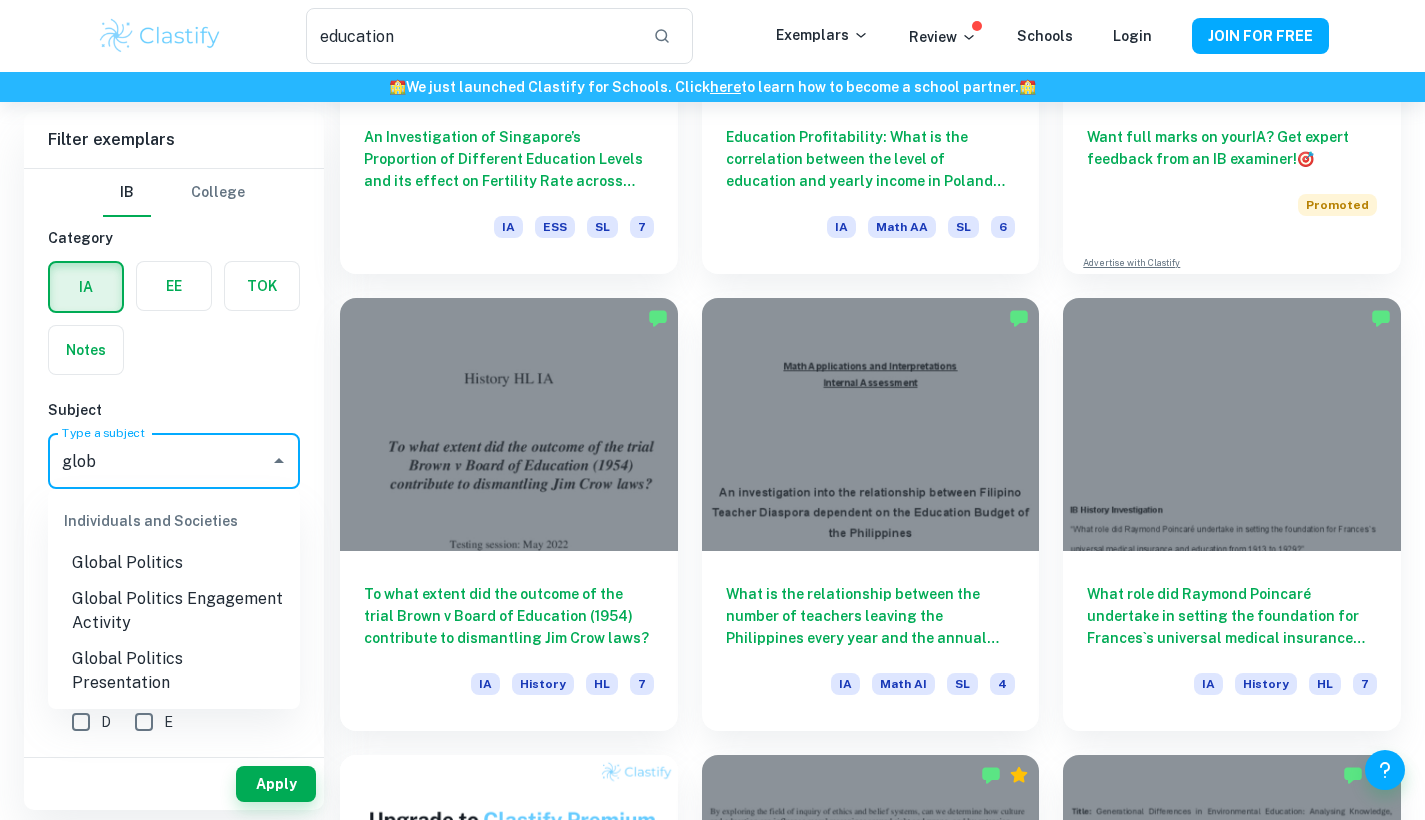 click on "Global Politics Engagement Activity" at bounding box center [174, 611] 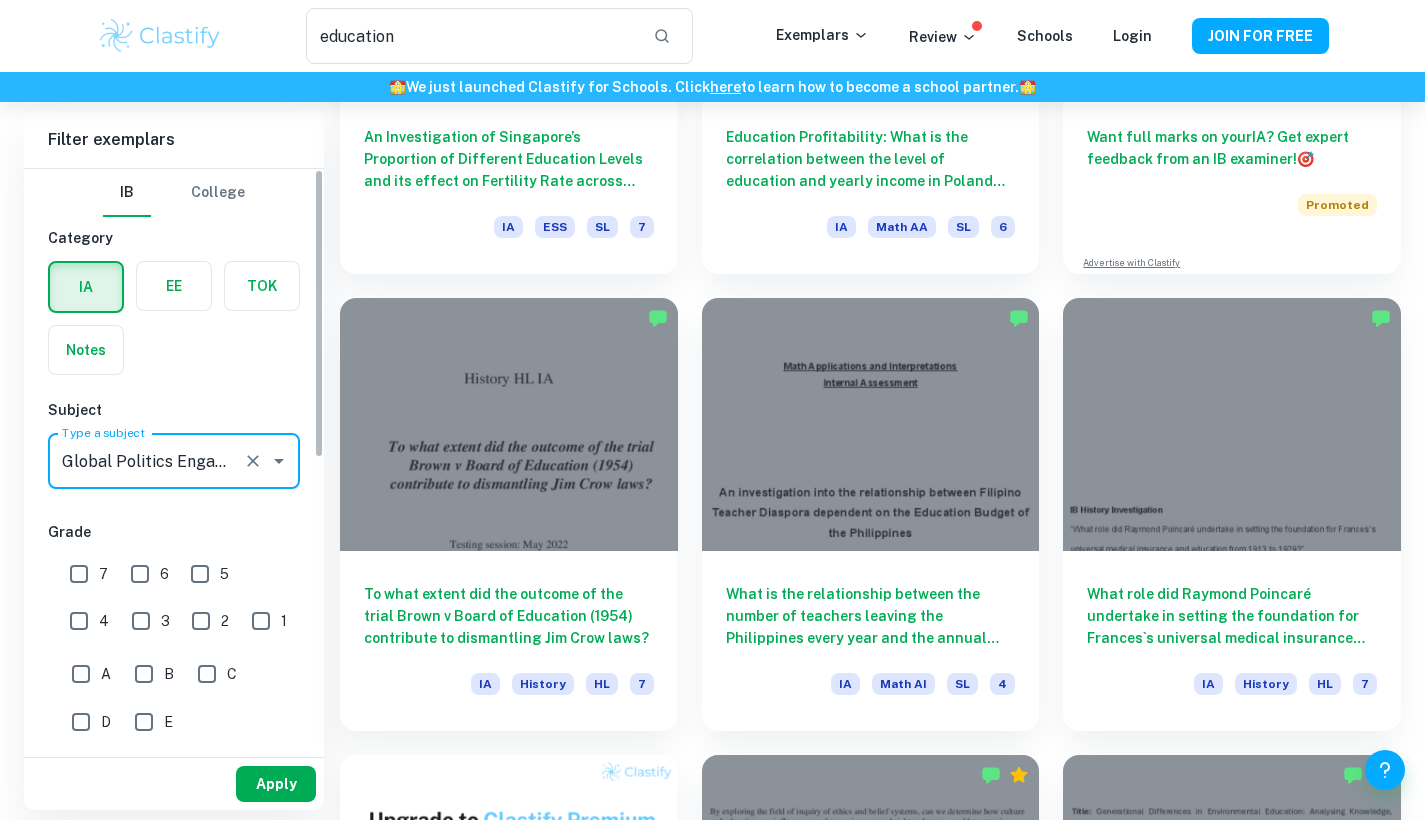 click on "Apply" at bounding box center (276, 784) 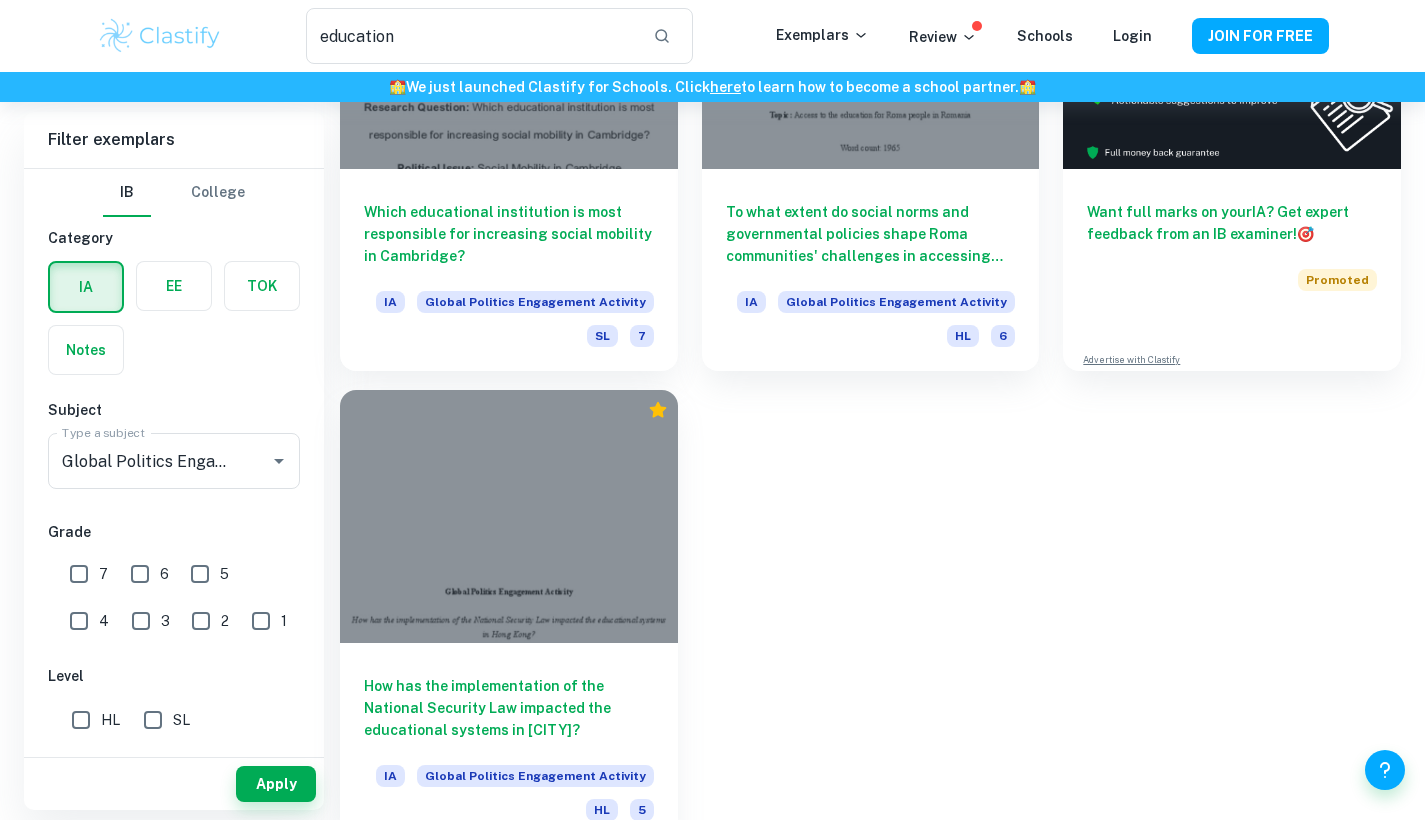 scroll, scrollTop: 297, scrollLeft: 0, axis: vertical 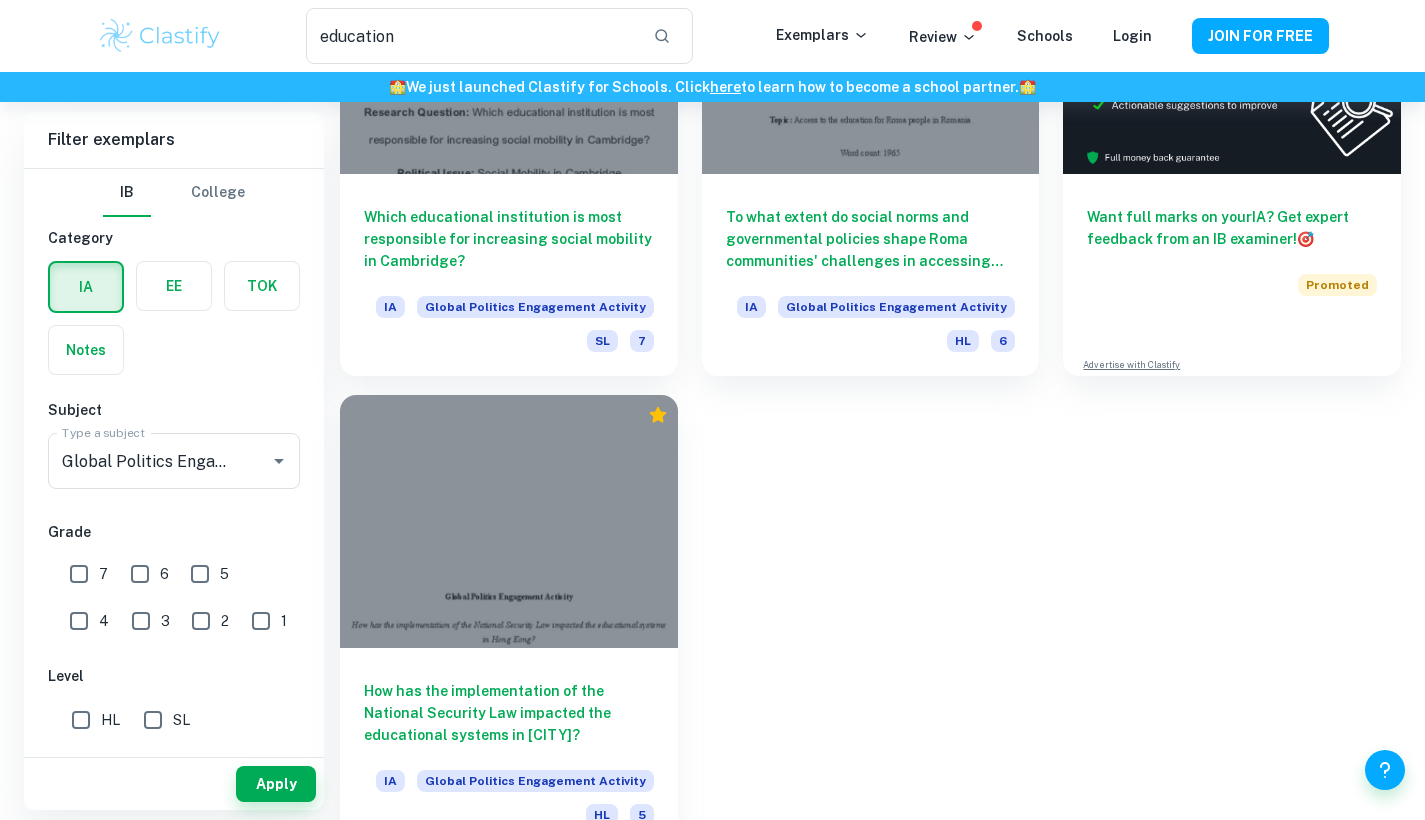 click at bounding box center [509, 521] 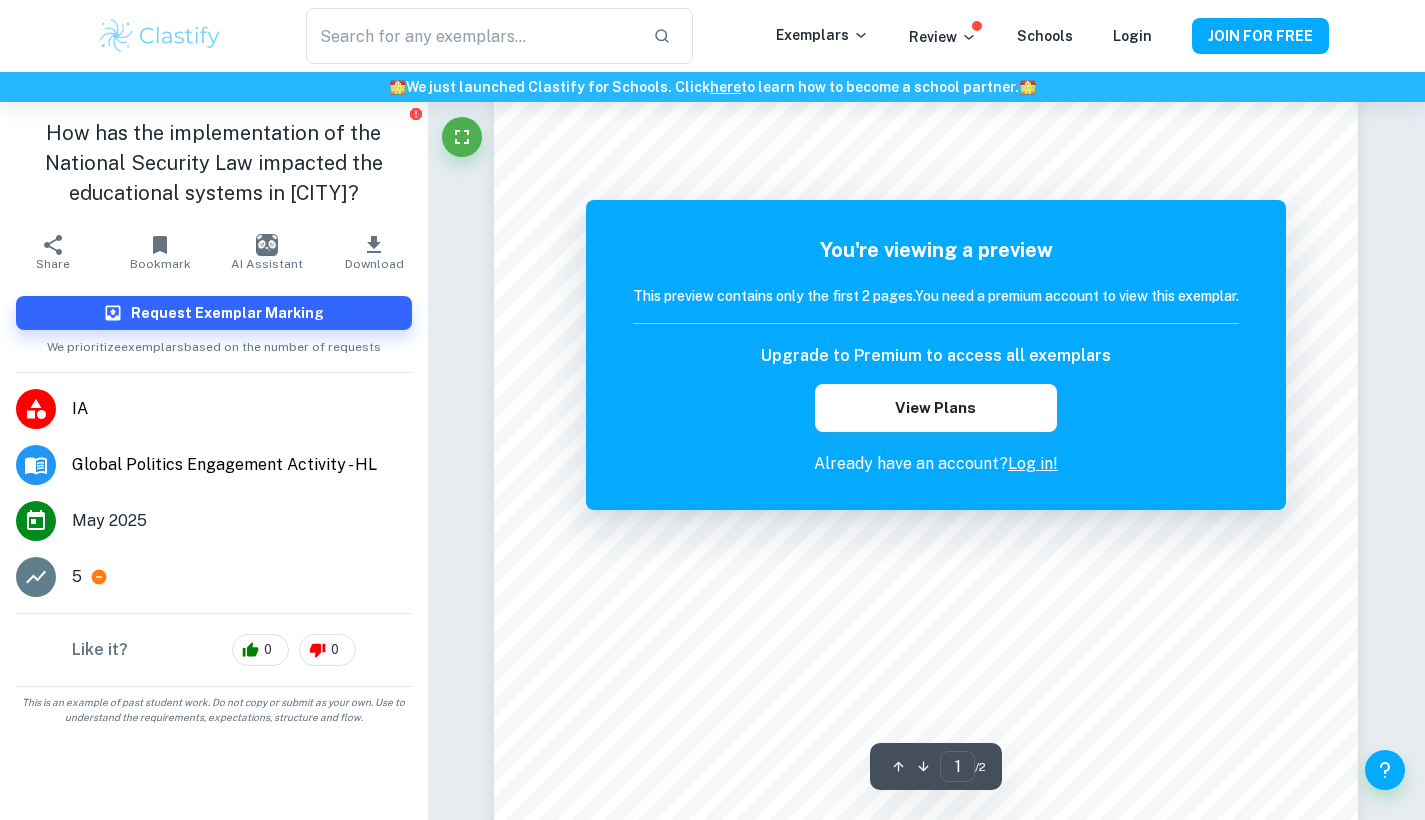 scroll, scrollTop: 1, scrollLeft: 0, axis: vertical 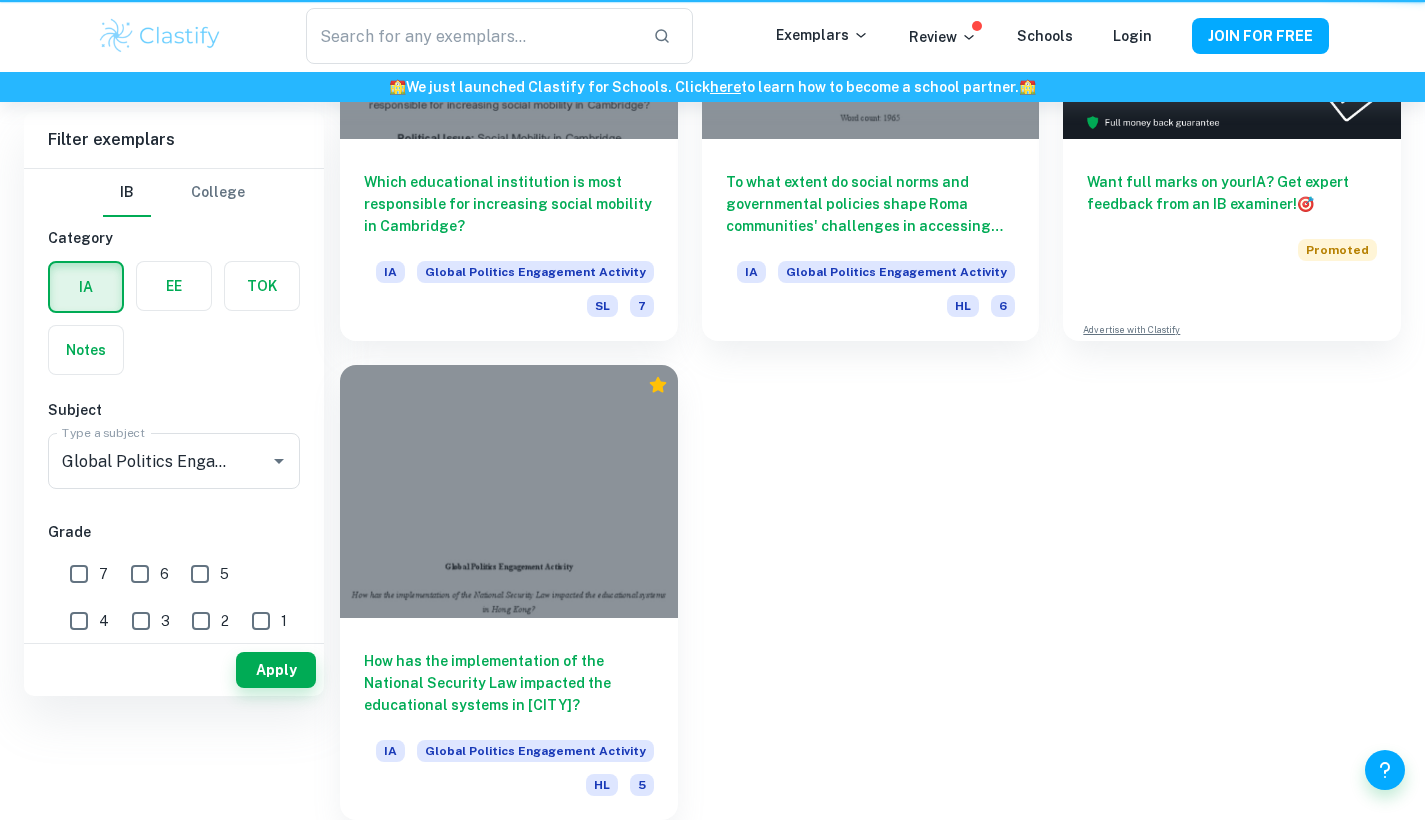 type on "education" 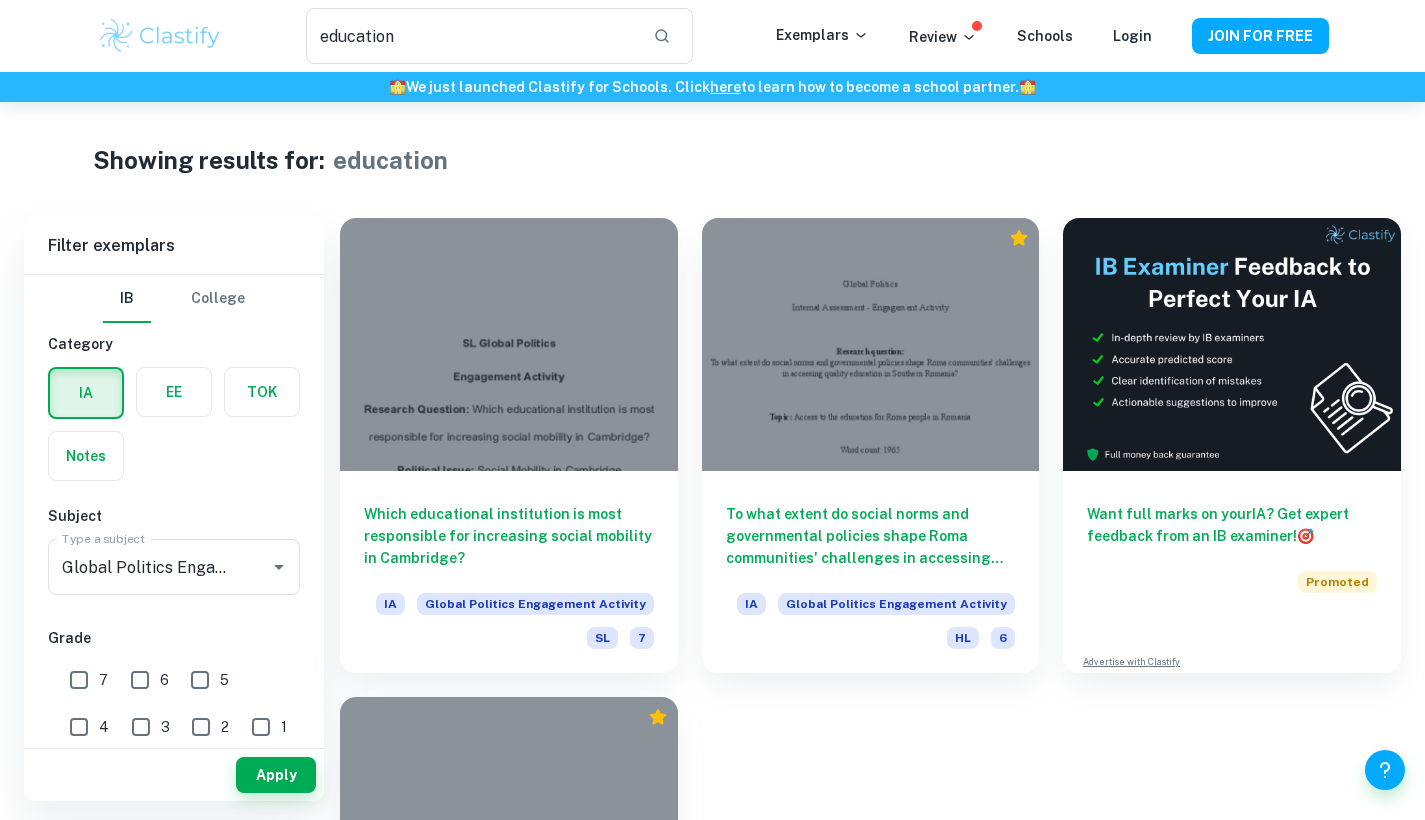 scroll, scrollTop: 0, scrollLeft: 0, axis: both 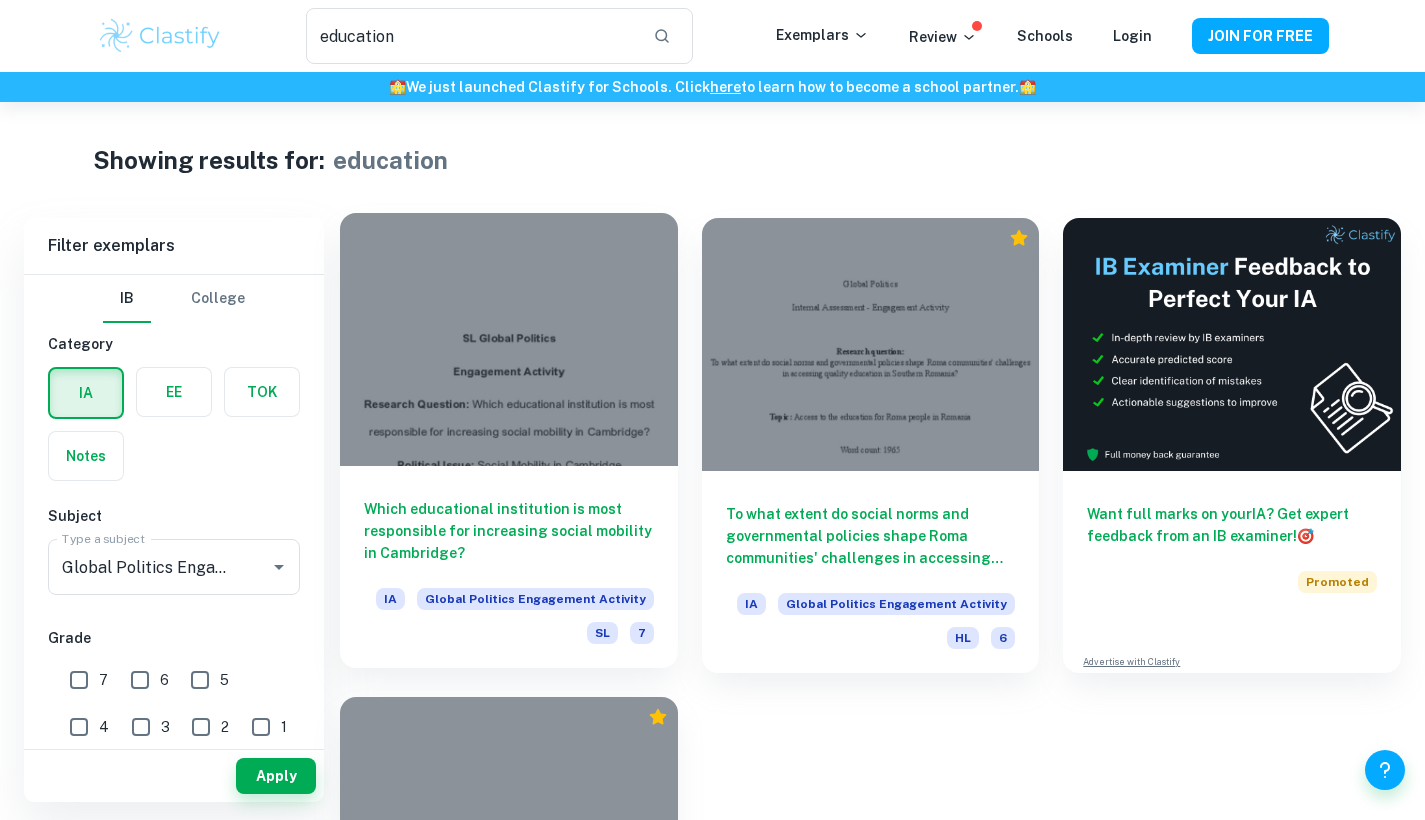 click at bounding box center (509, 339) 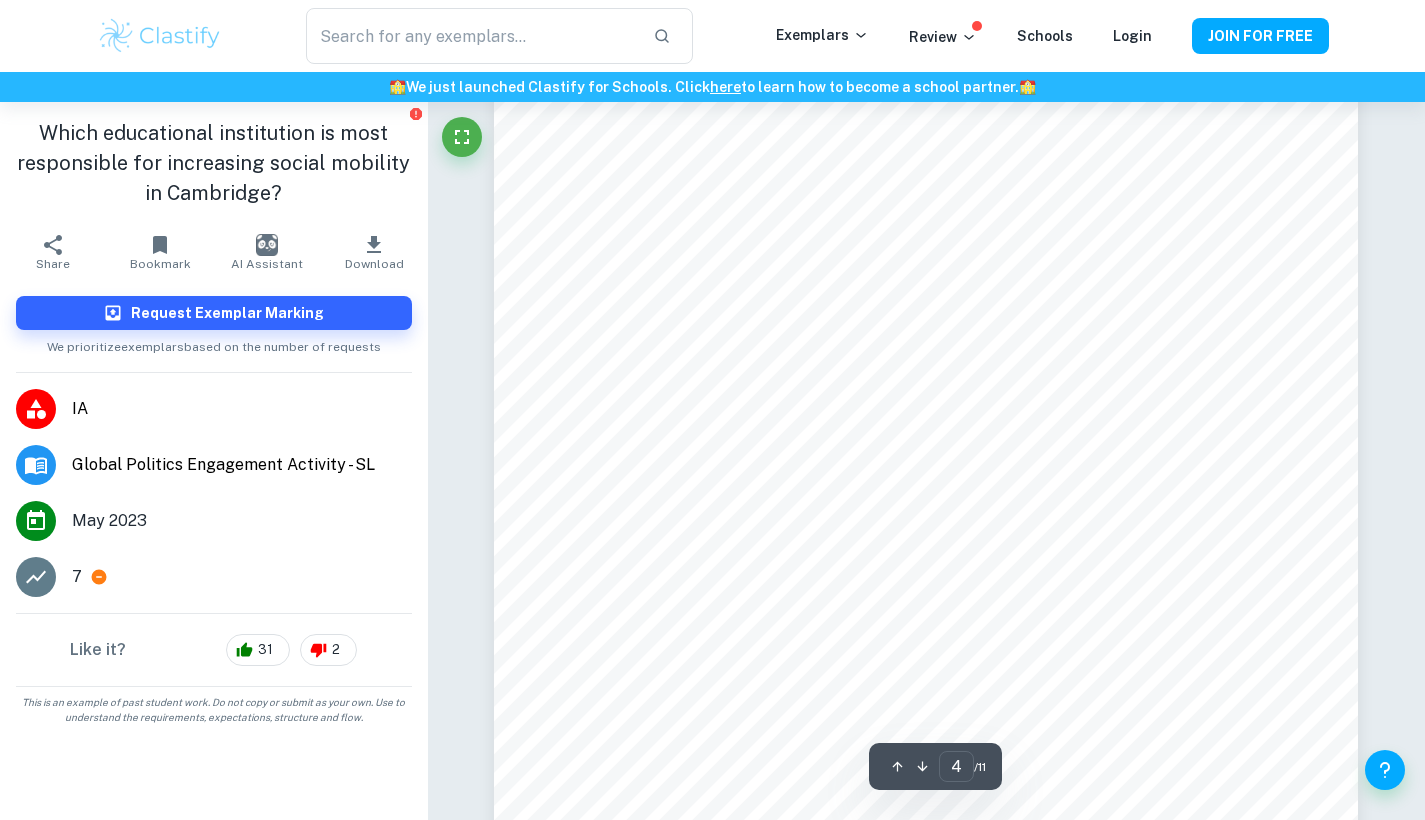 scroll, scrollTop: 4270, scrollLeft: 0, axis: vertical 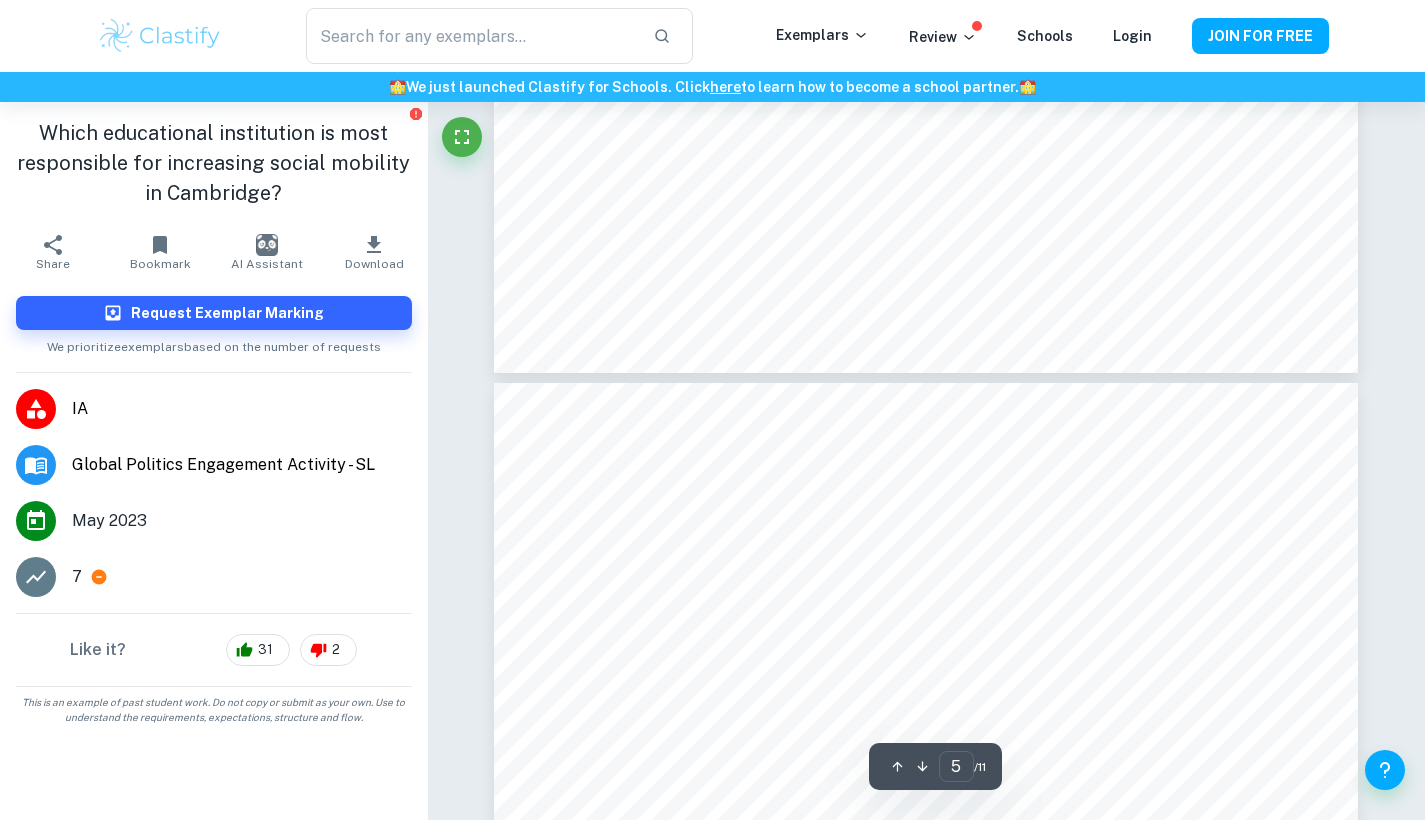 type on "6" 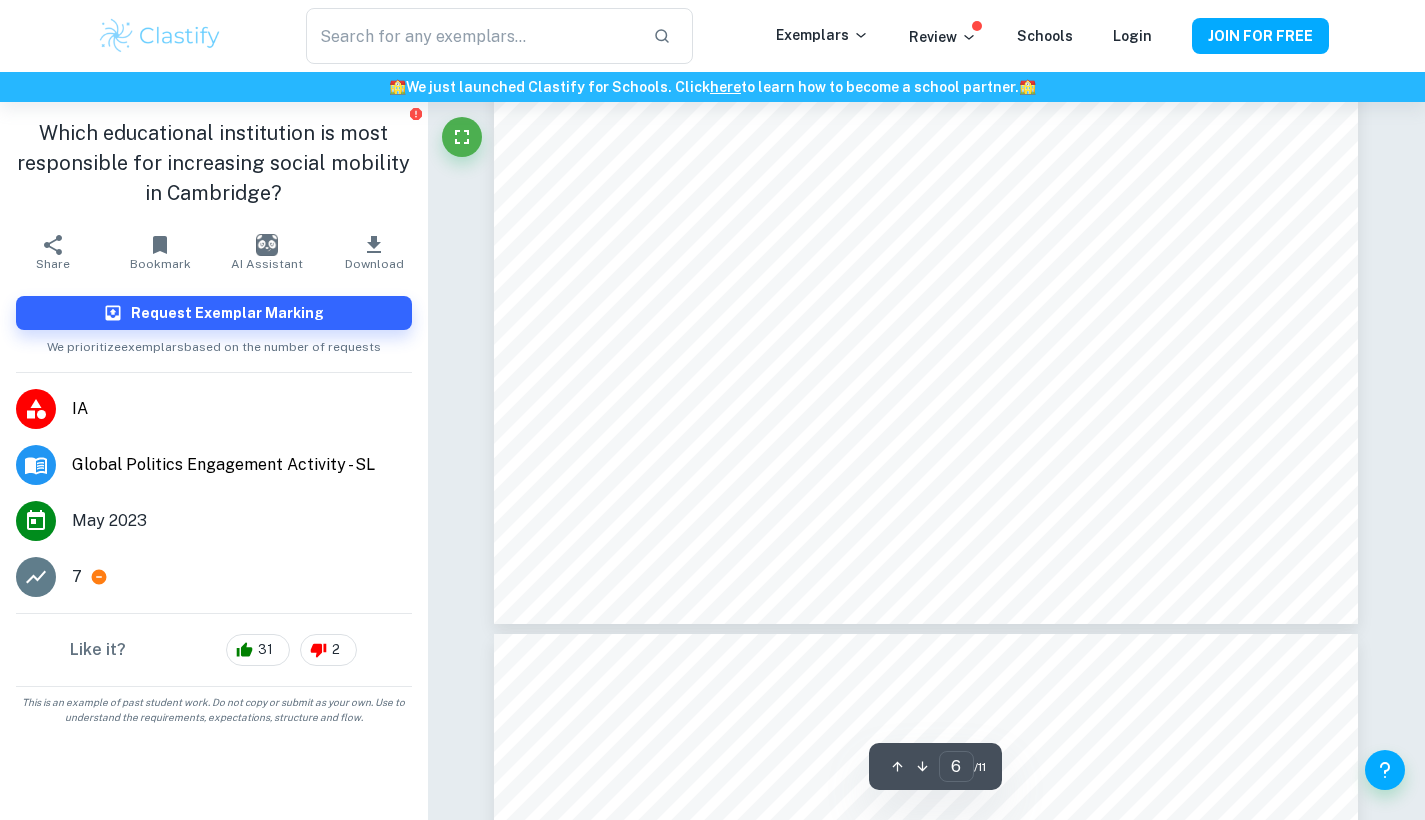 scroll, scrollTop: 7164, scrollLeft: 0, axis: vertical 